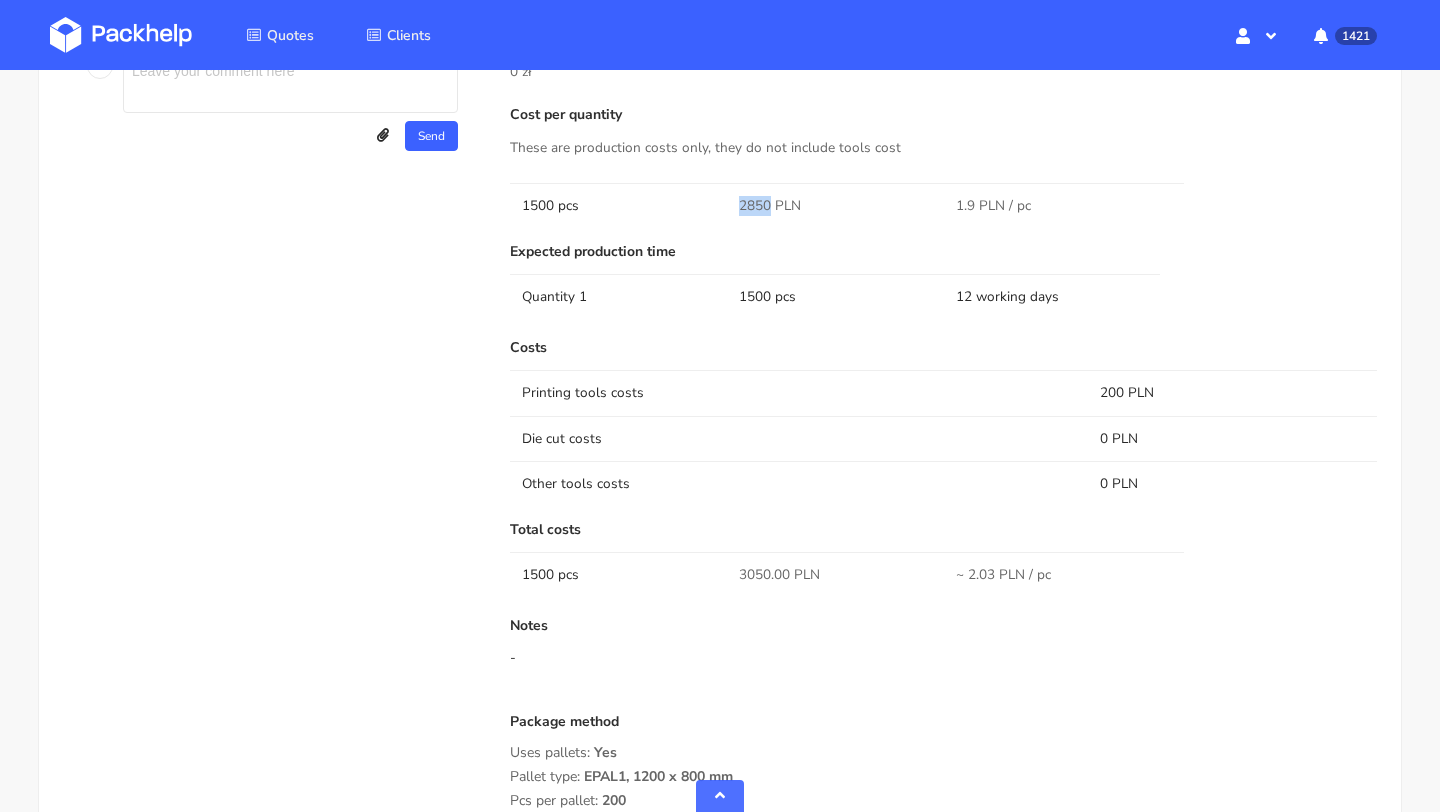 scroll, scrollTop: 1626, scrollLeft: 0, axis: vertical 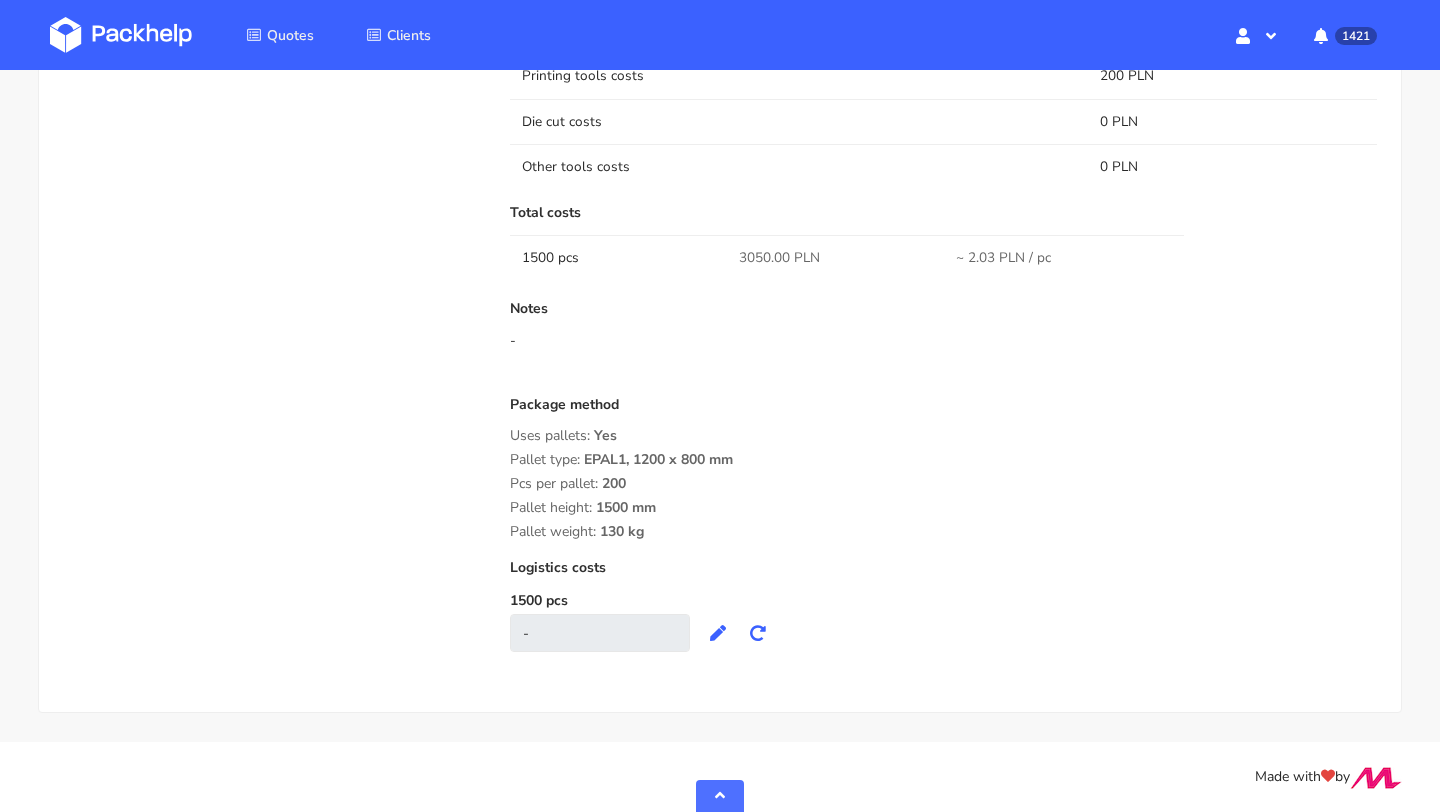 drag, startPoint x: 653, startPoint y: 532, endPoint x: 507, endPoint y: 434, distance: 175.84084 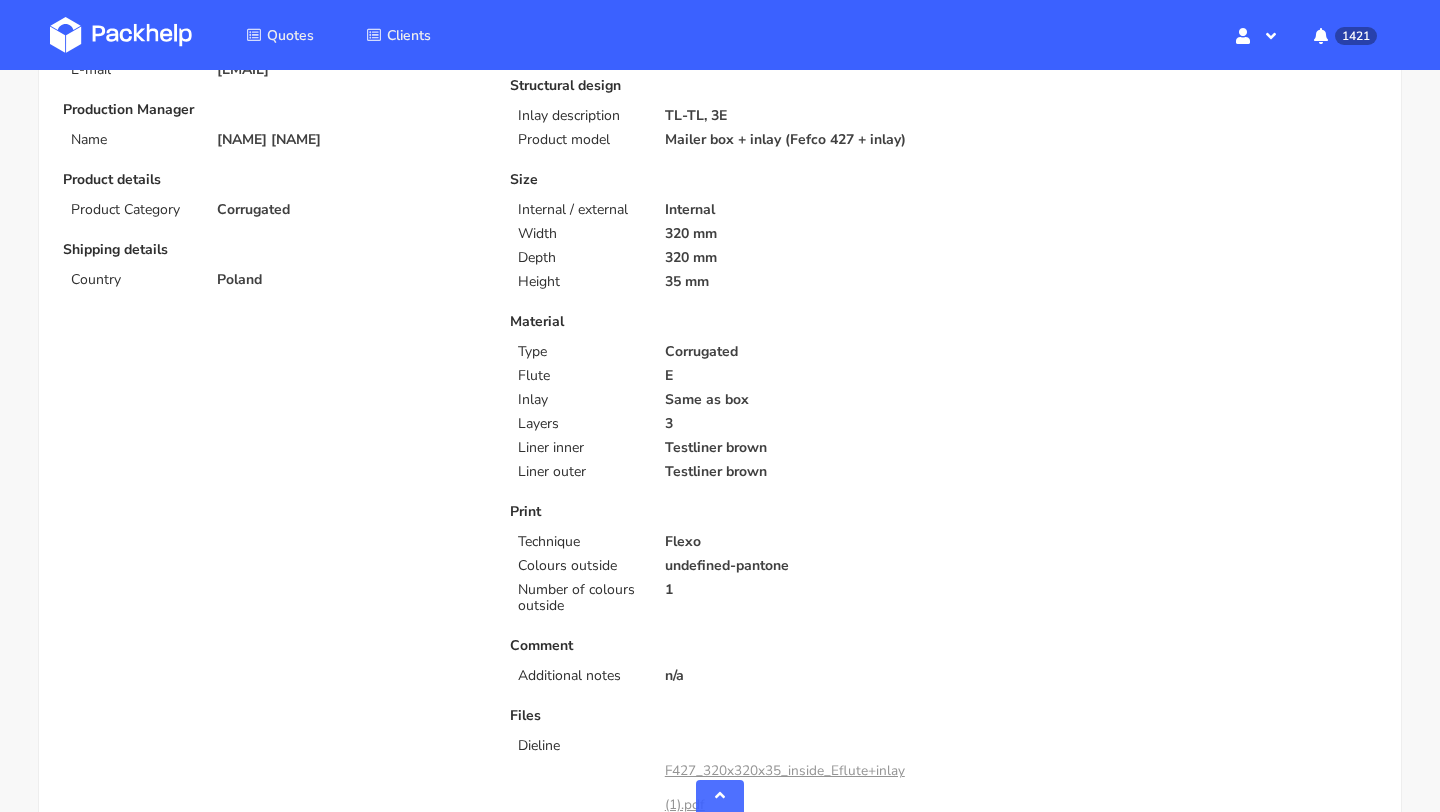 scroll, scrollTop: 0, scrollLeft: 0, axis: both 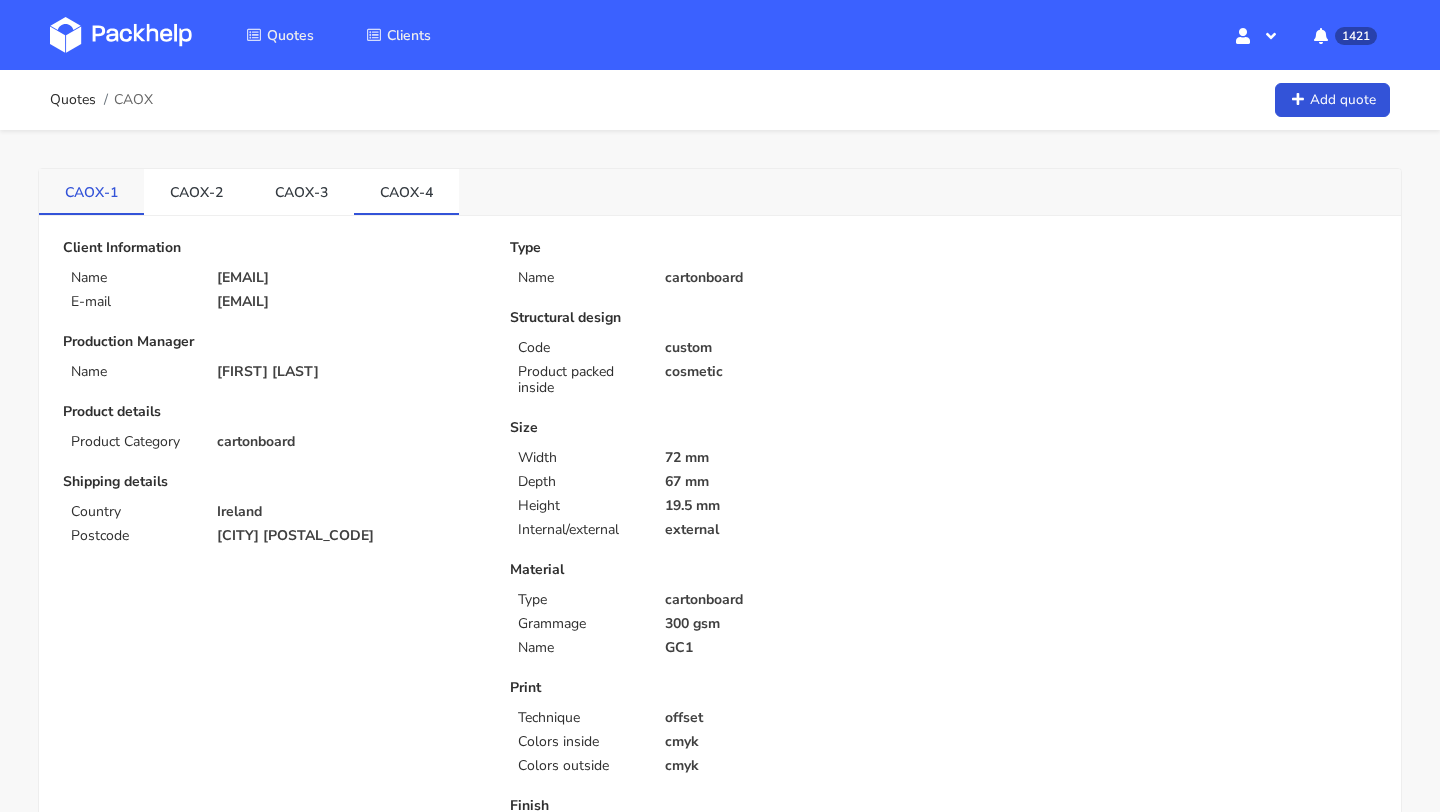 click on "CAOX-1" at bounding box center (91, 191) 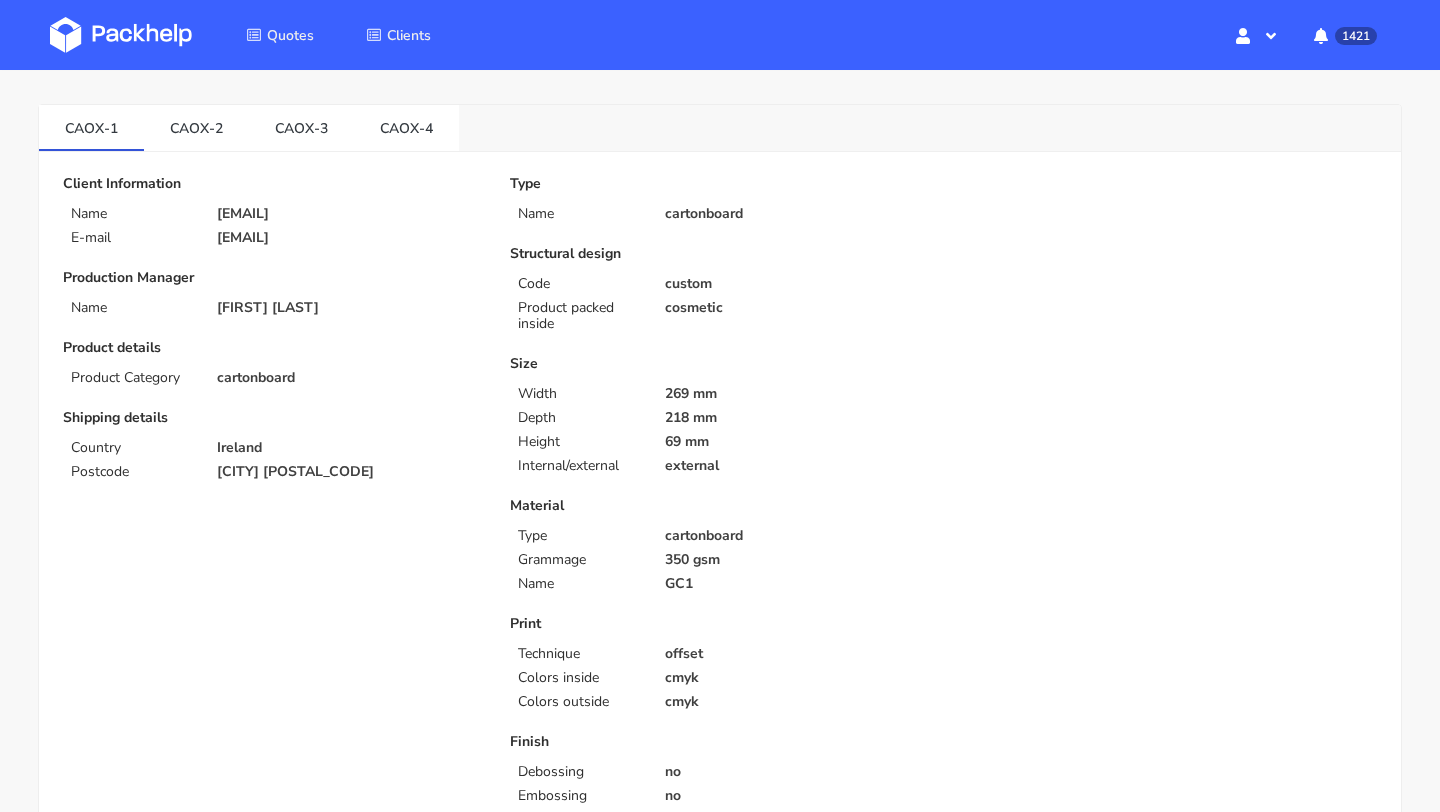 scroll, scrollTop: 858, scrollLeft: 0, axis: vertical 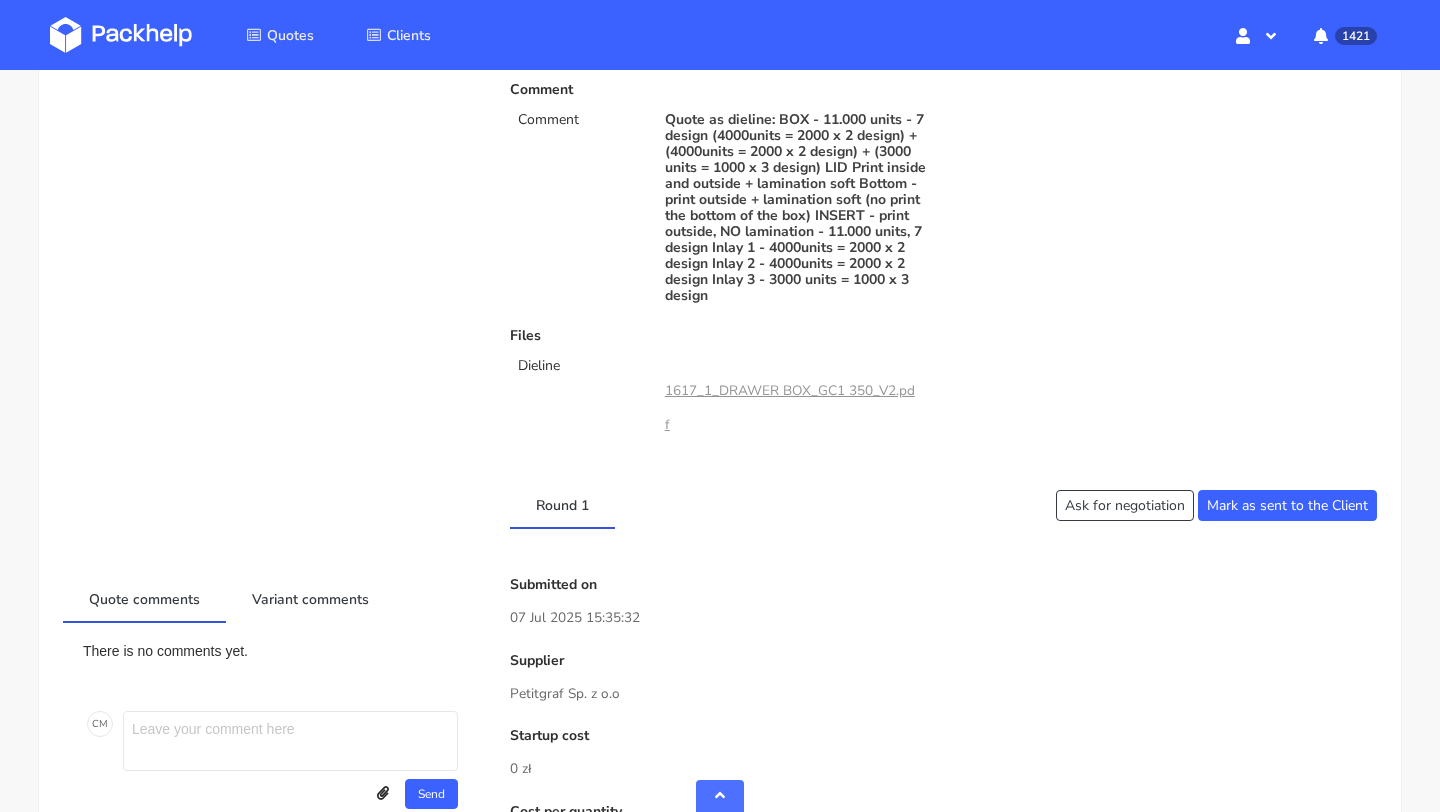 click on "1617_1_DRAWER BOX_GC1 350_V2.pdf" at bounding box center (790, 407) 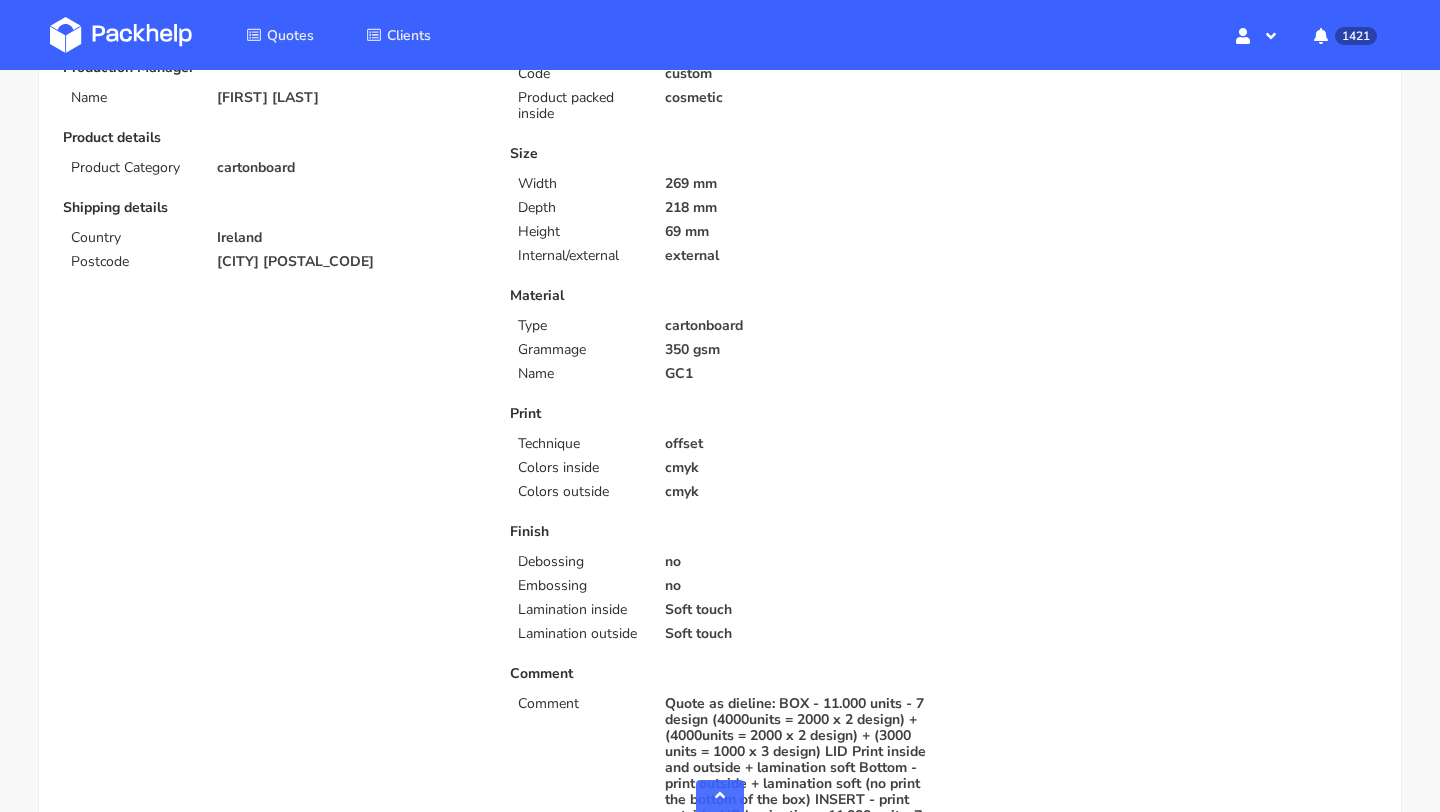 scroll, scrollTop: 0, scrollLeft: 0, axis: both 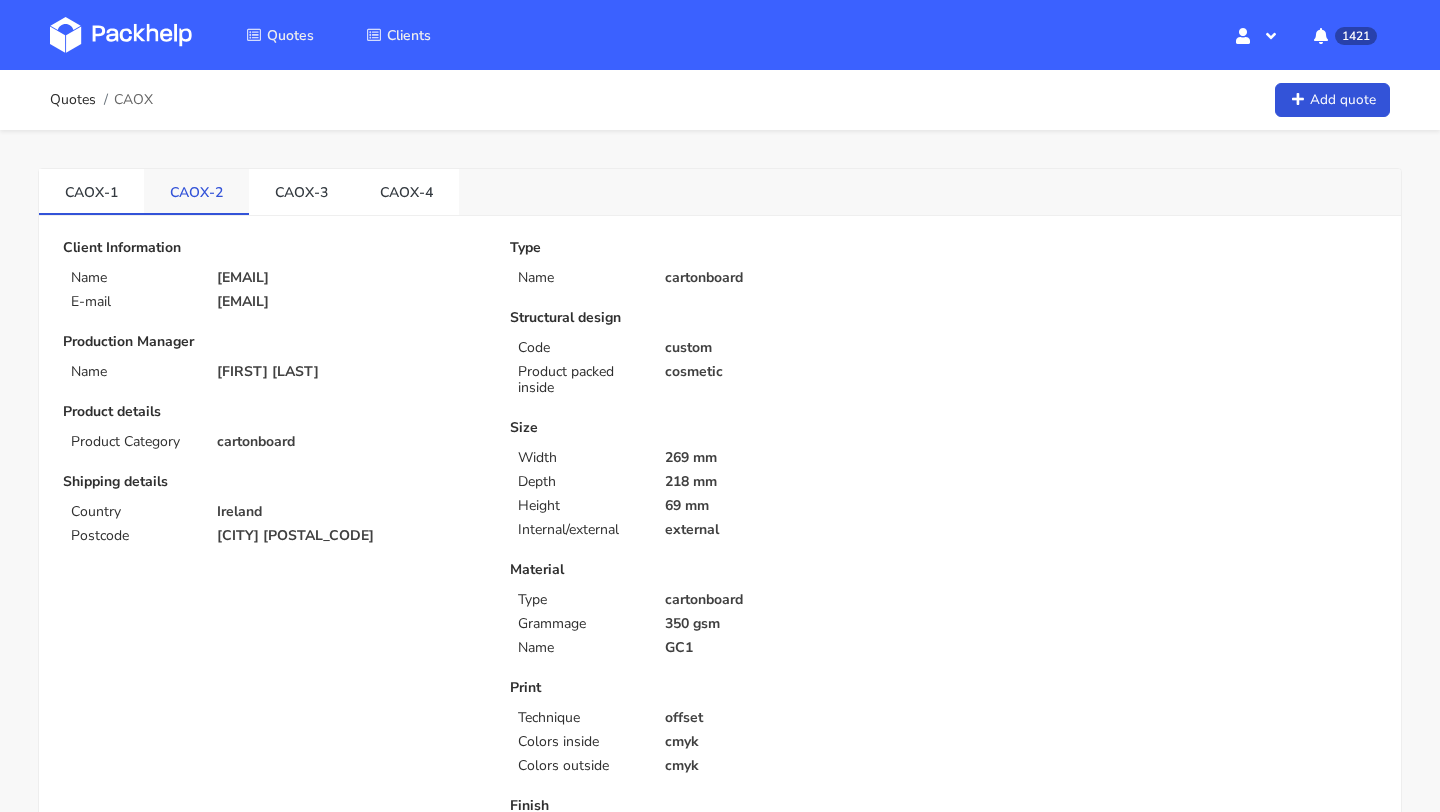 click on "CAOX-2" at bounding box center (91, 191) 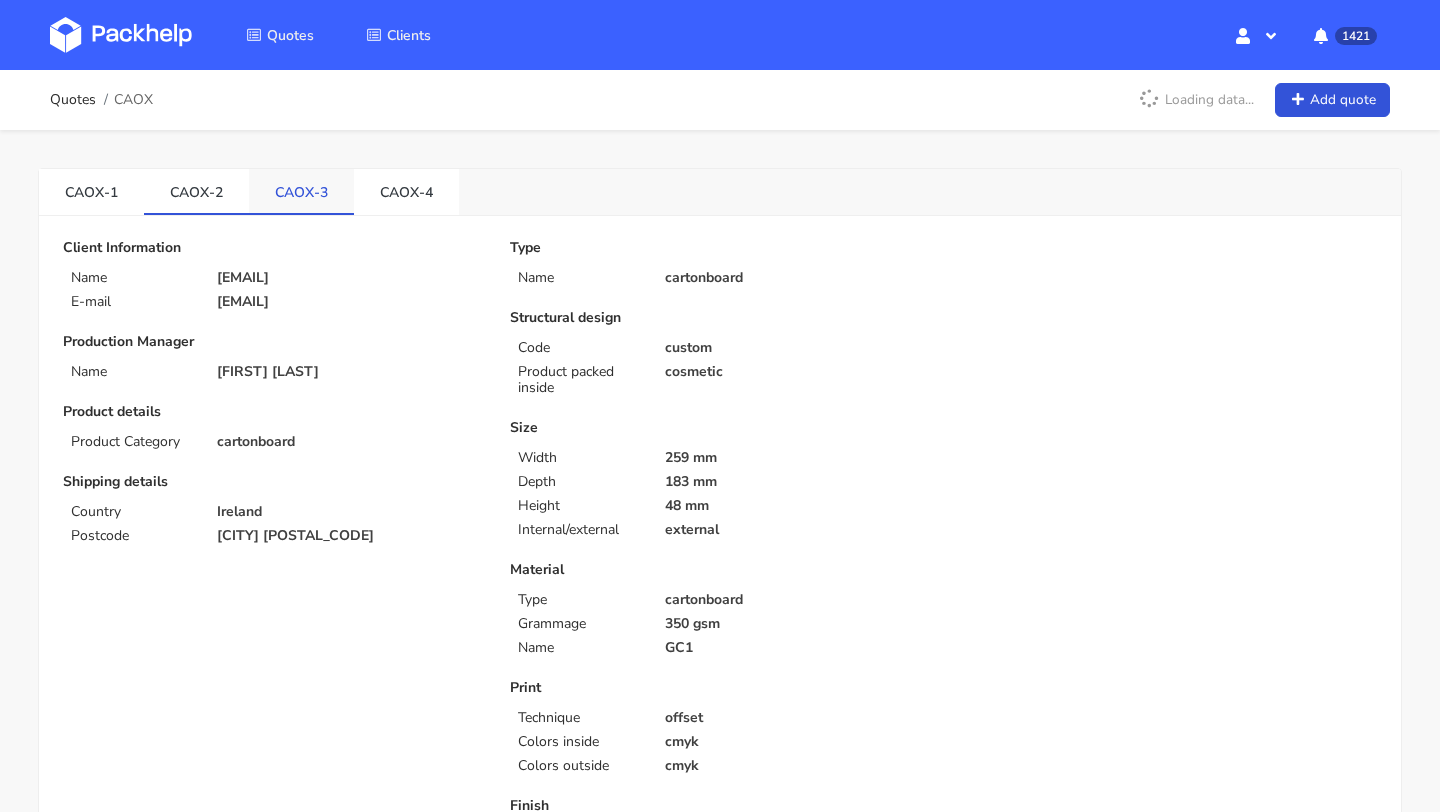 click on "CAOX-3" at bounding box center [91, 191] 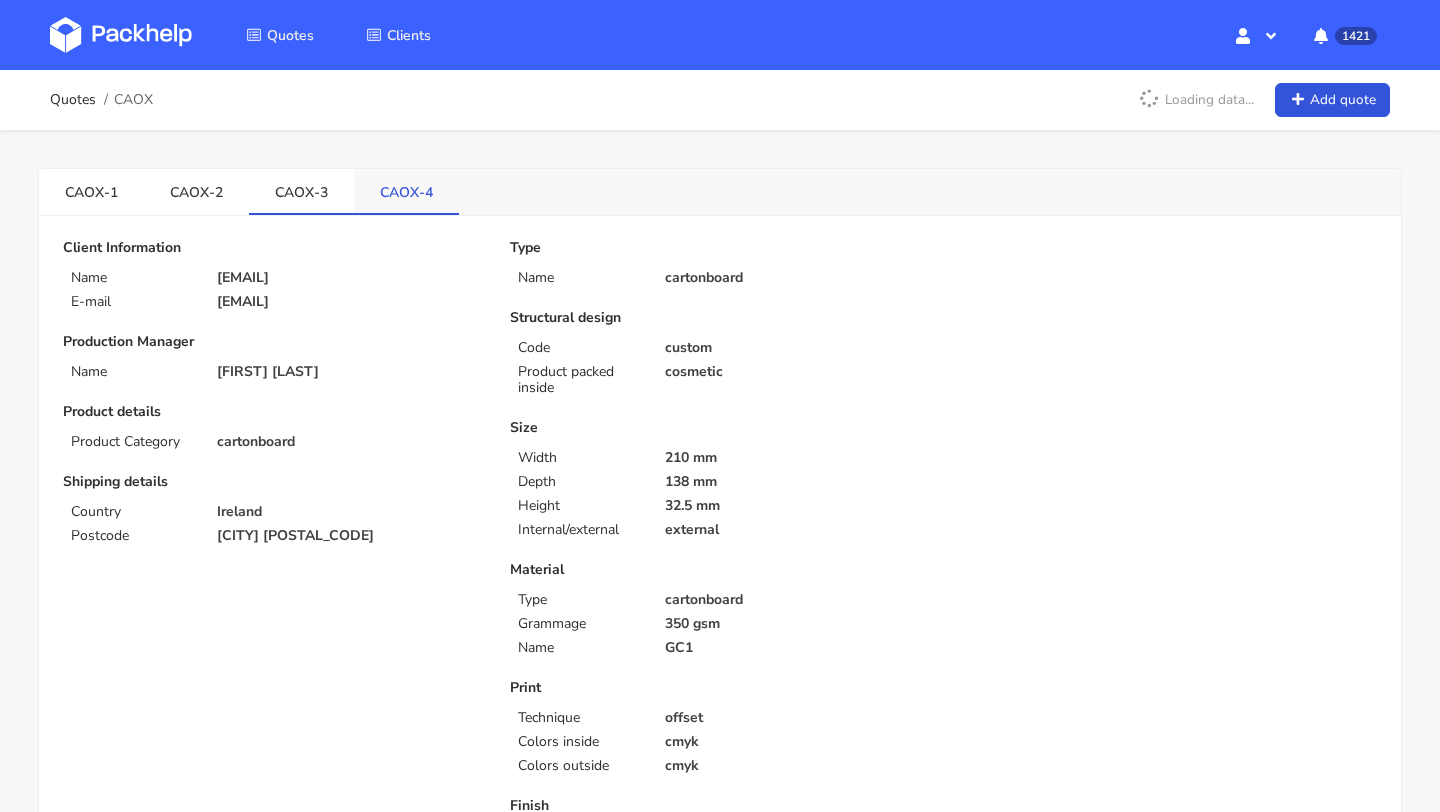 click on "CAOX-4" at bounding box center (91, 191) 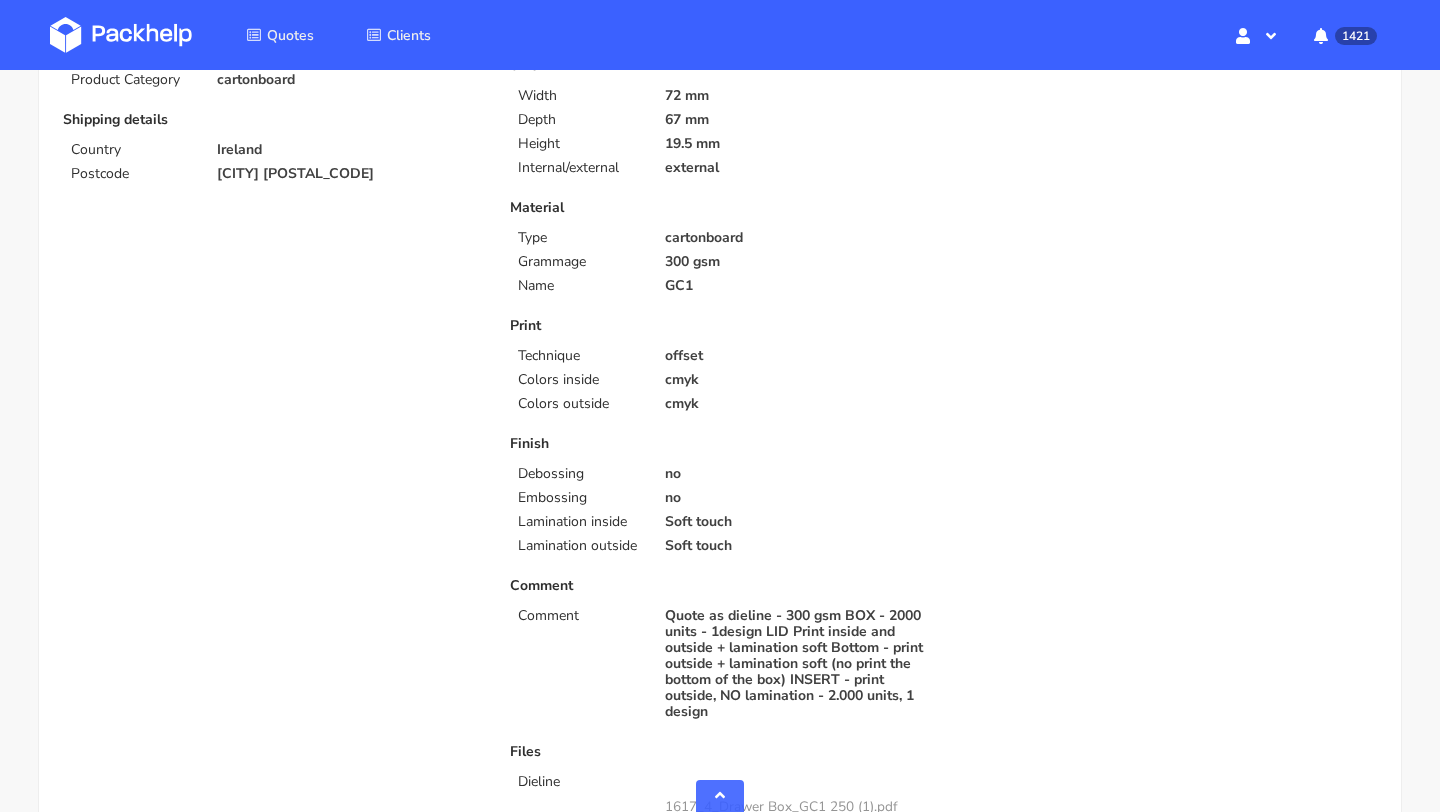 scroll, scrollTop: 0, scrollLeft: 0, axis: both 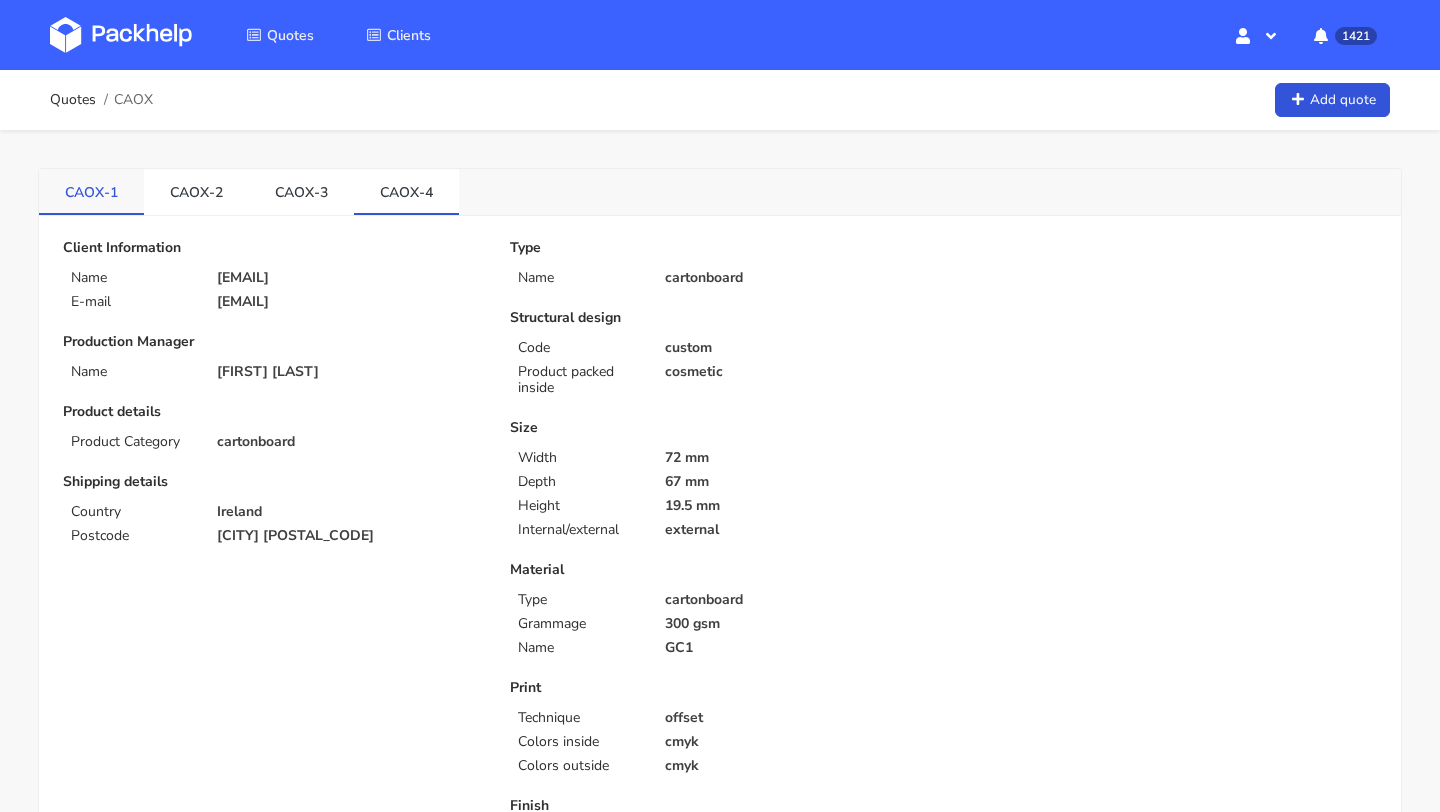 click on "CAOX-1" at bounding box center [91, 191] 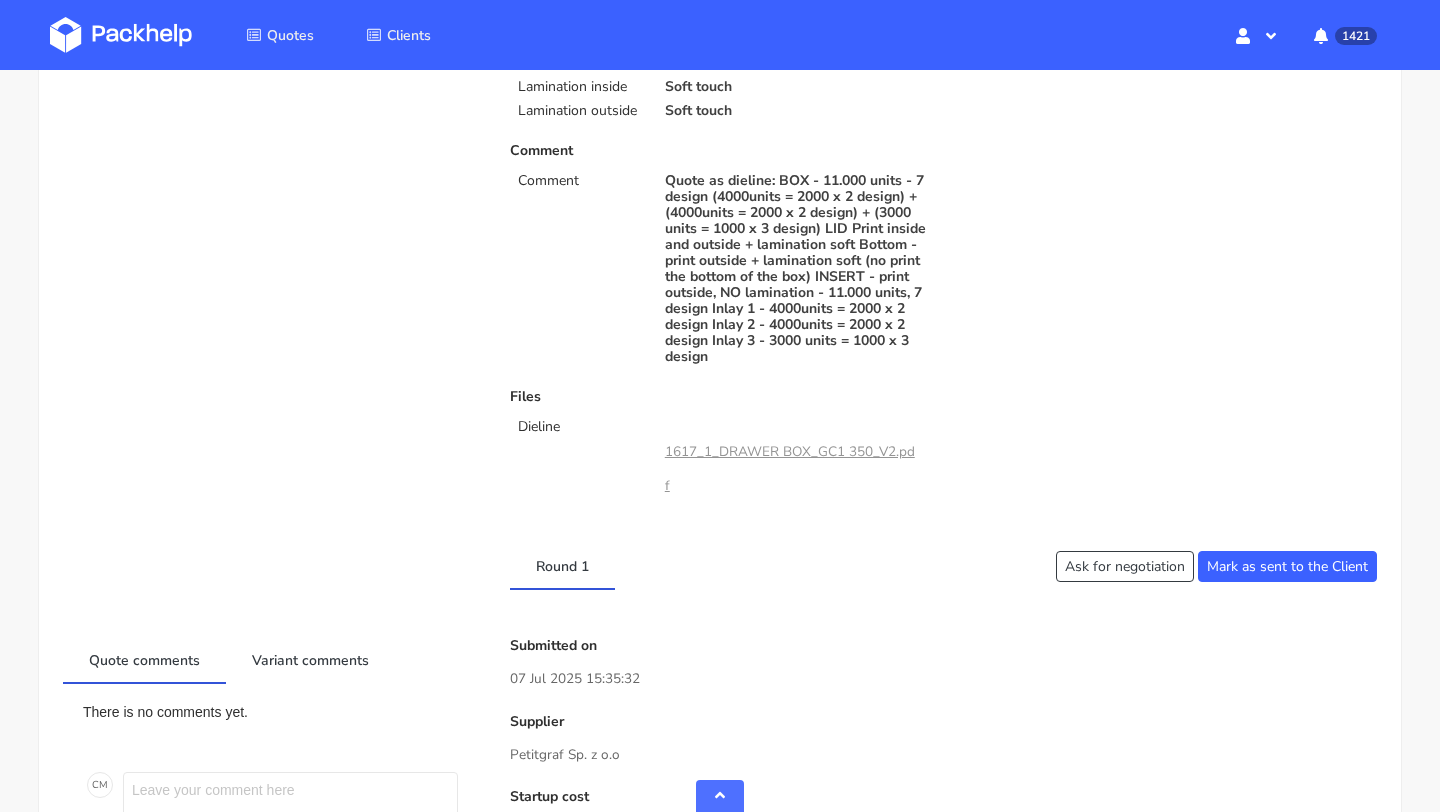 scroll, scrollTop: 0, scrollLeft: 0, axis: both 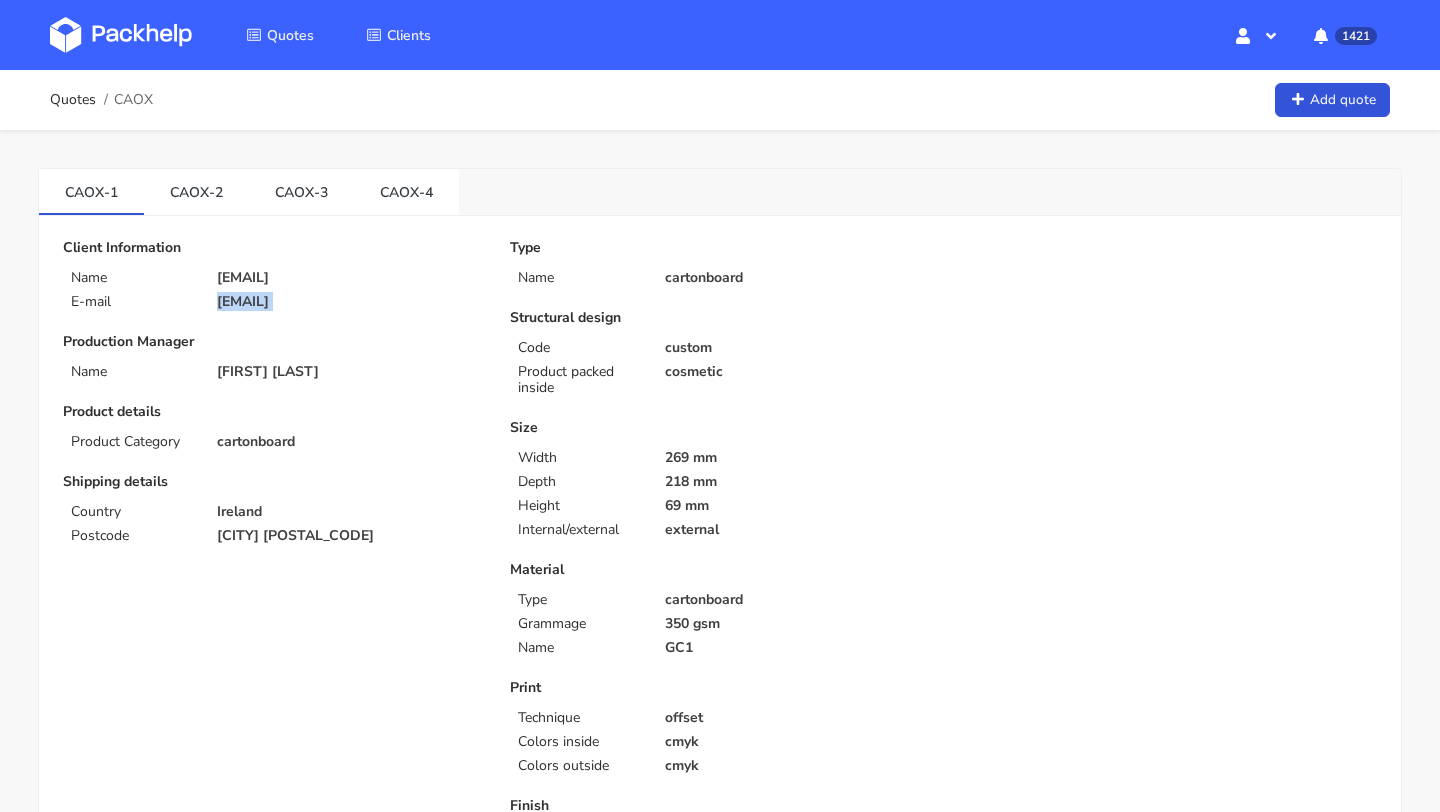 drag, startPoint x: 396, startPoint y: 293, endPoint x: 390, endPoint y: 312, distance: 19.924858 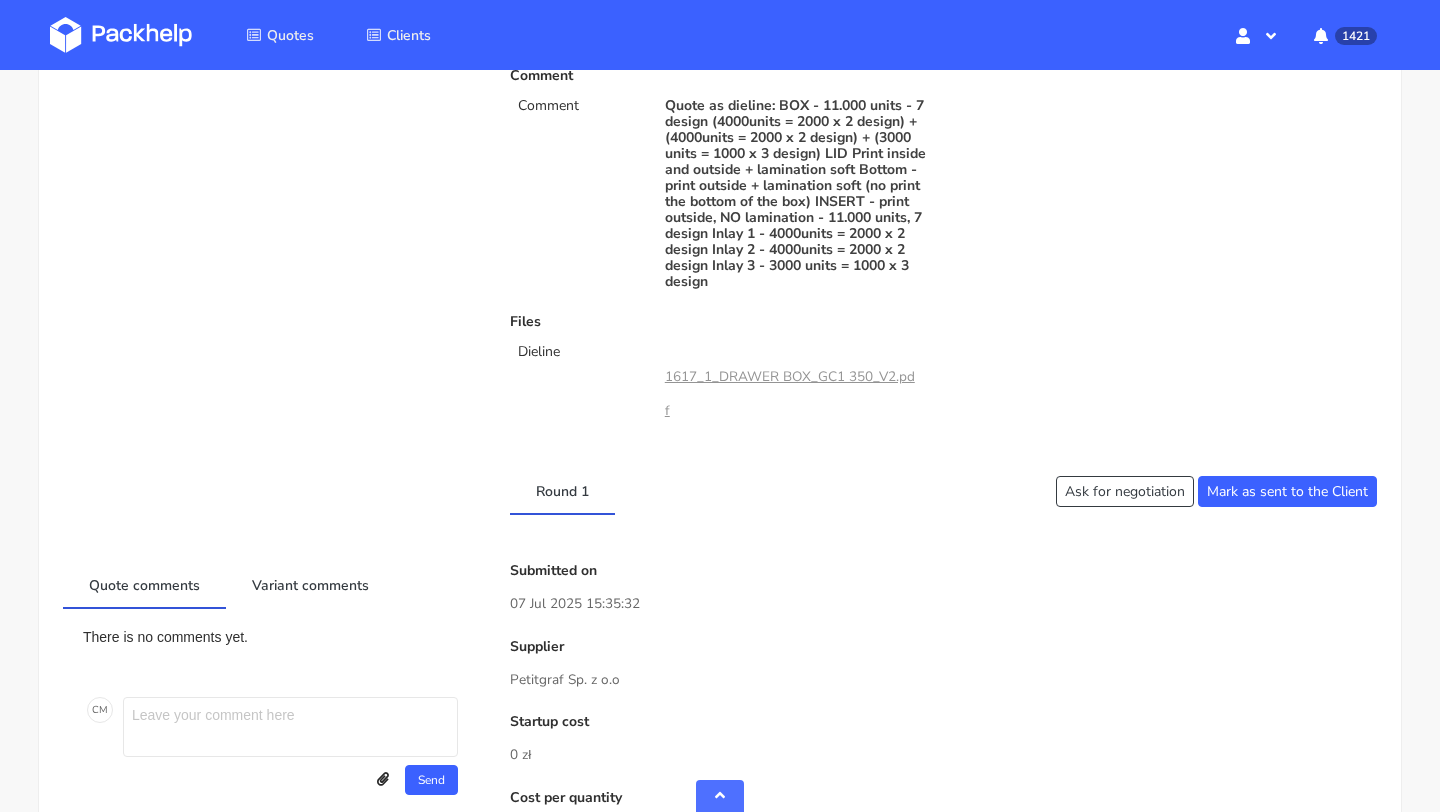 scroll, scrollTop: 912, scrollLeft: 0, axis: vertical 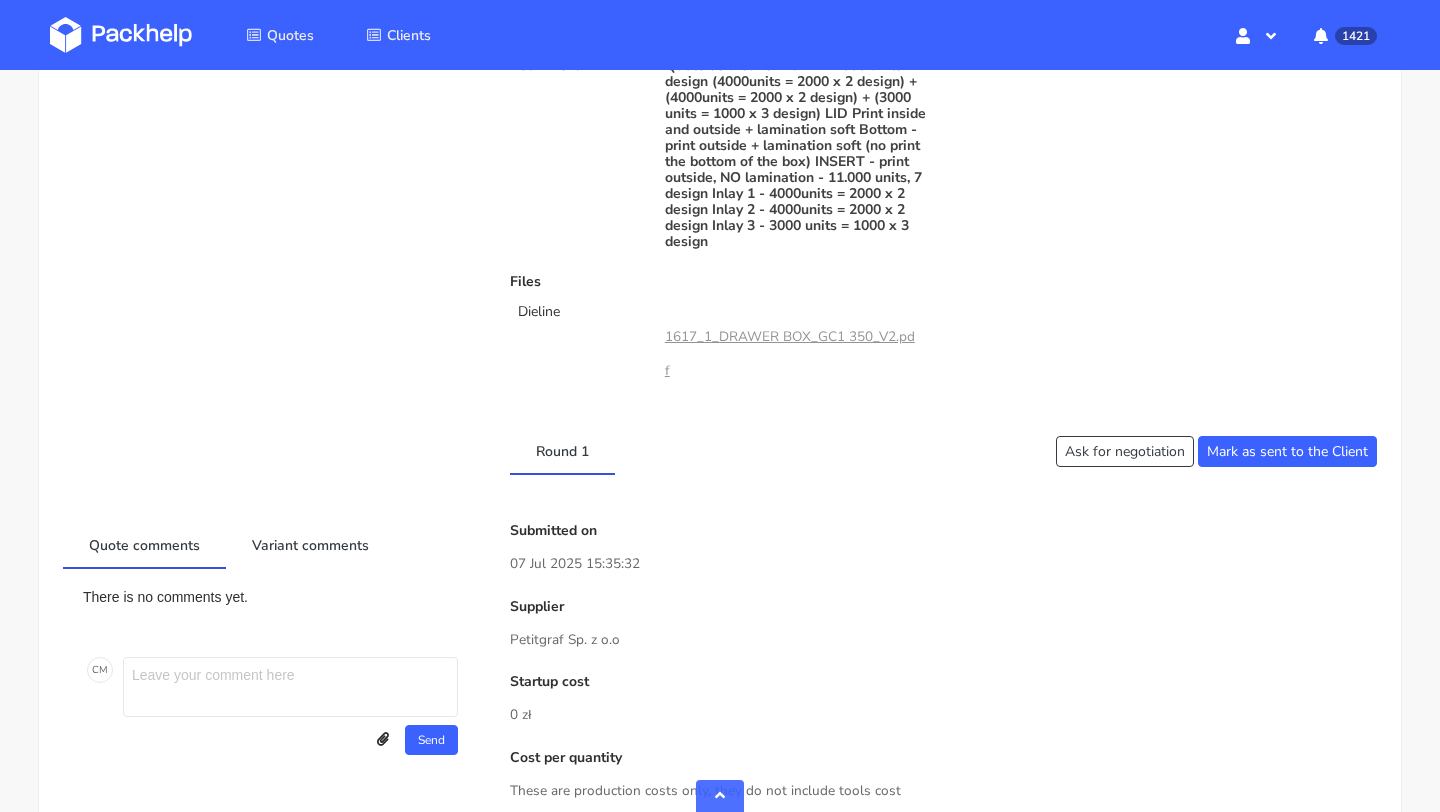 drag, startPoint x: 628, startPoint y: 598, endPoint x: 511, endPoint y: 601, distance: 117.03845 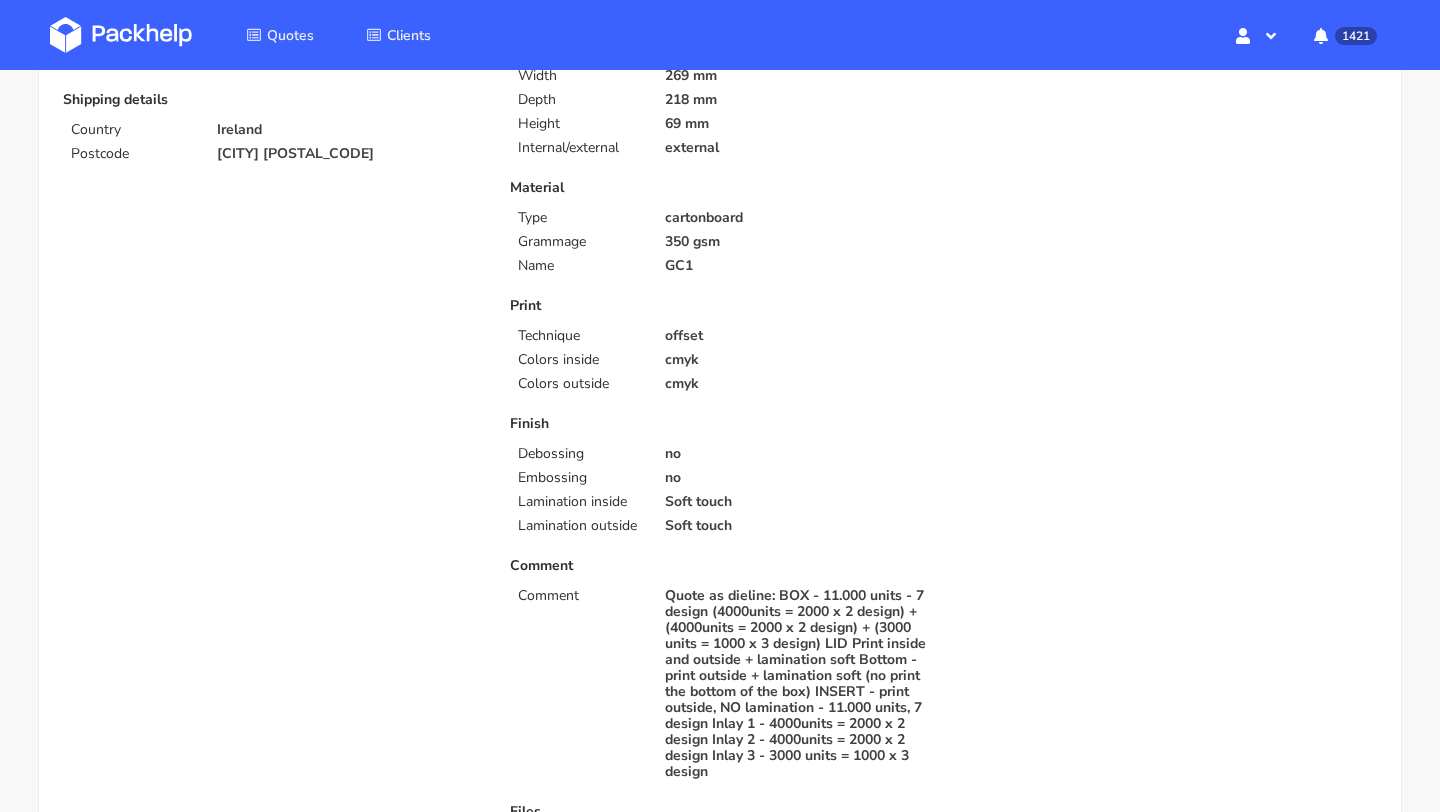 scroll, scrollTop: 0, scrollLeft: 0, axis: both 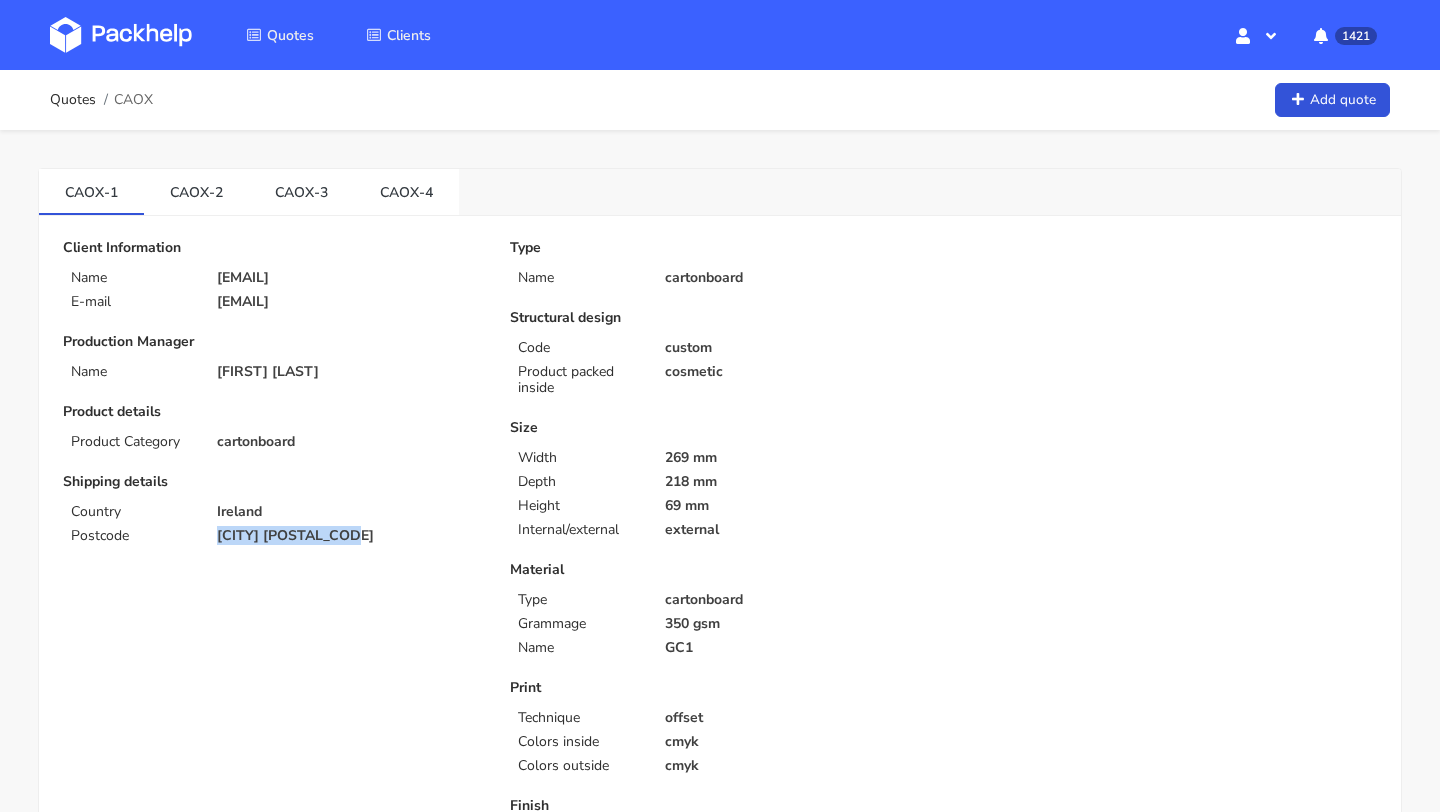 drag, startPoint x: 365, startPoint y: 545, endPoint x: 215, endPoint y: 531, distance: 150.65192 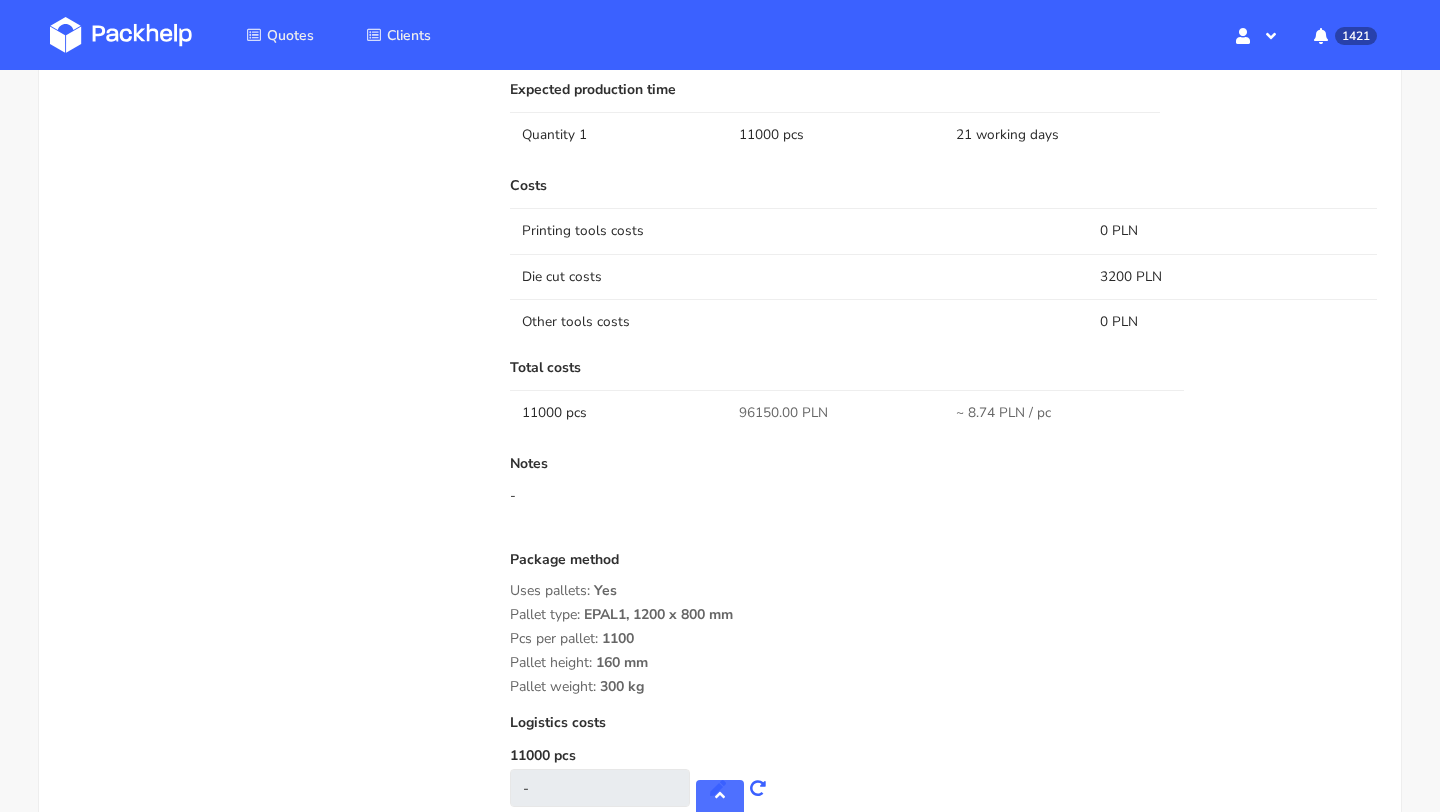 scroll, scrollTop: 1739, scrollLeft: 0, axis: vertical 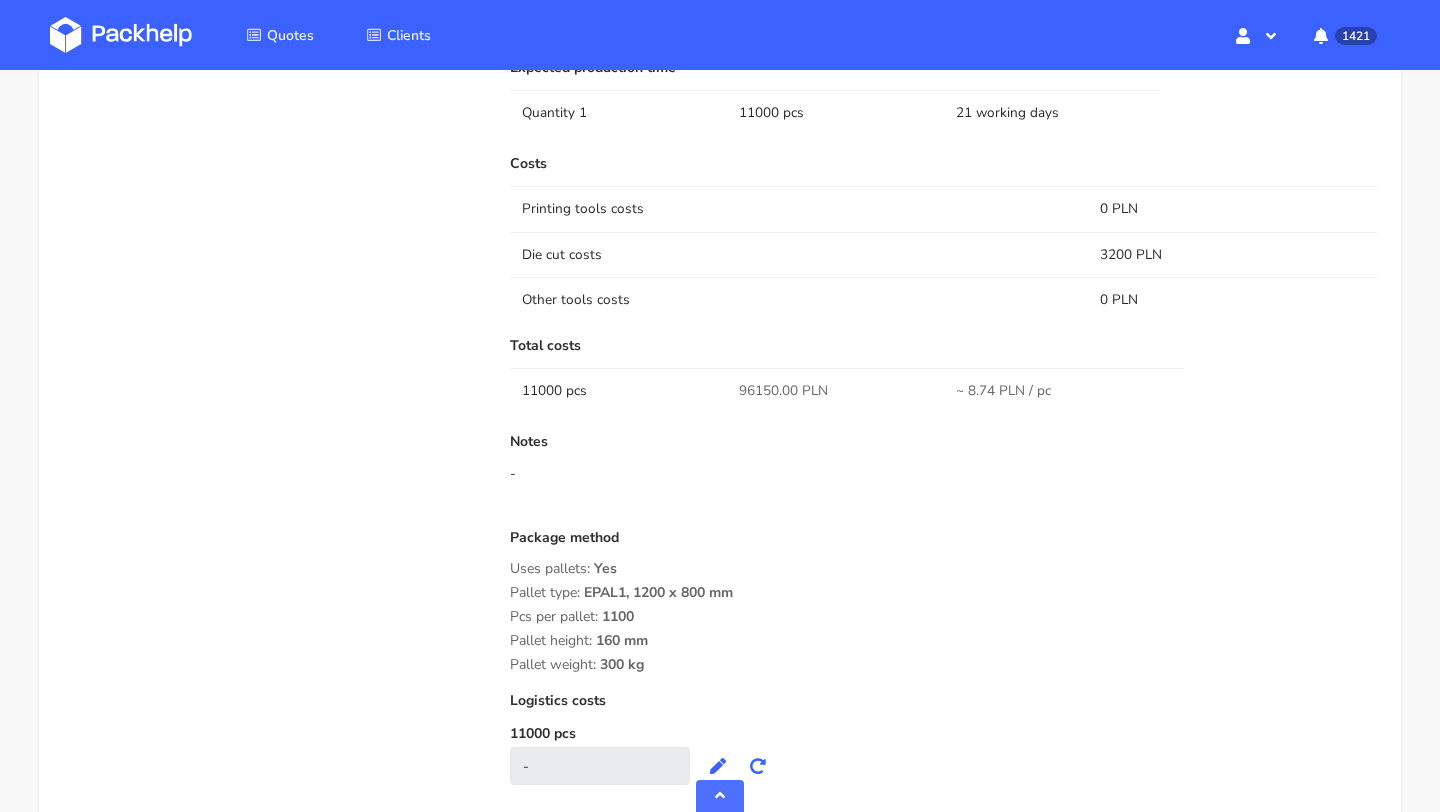 drag, startPoint x: 655, startPoint y: 636, endPoint x: 508, endPoint y: 530, distance: 181.2319 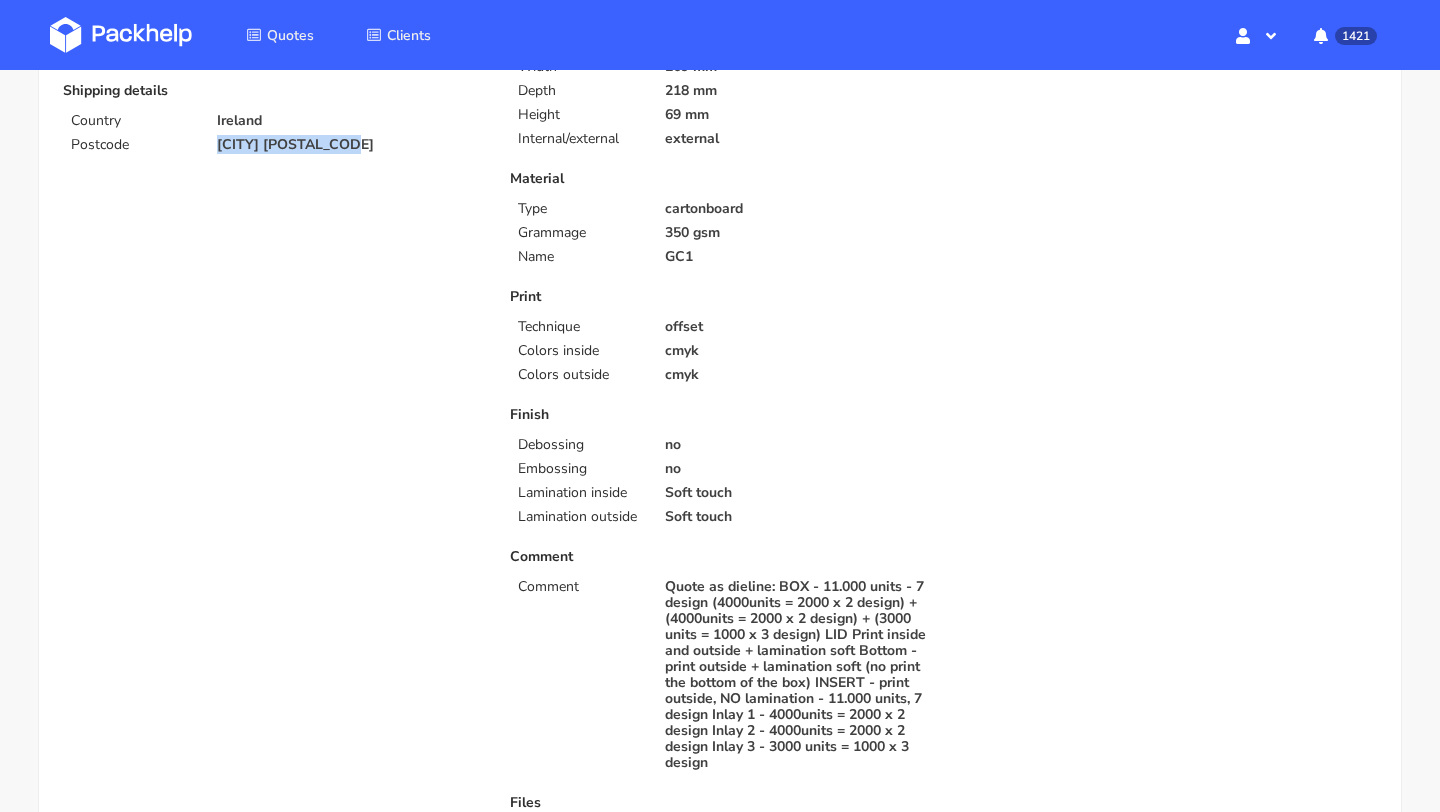 scroll, scrollTop: 0, scrollLeft: 0, axis: both 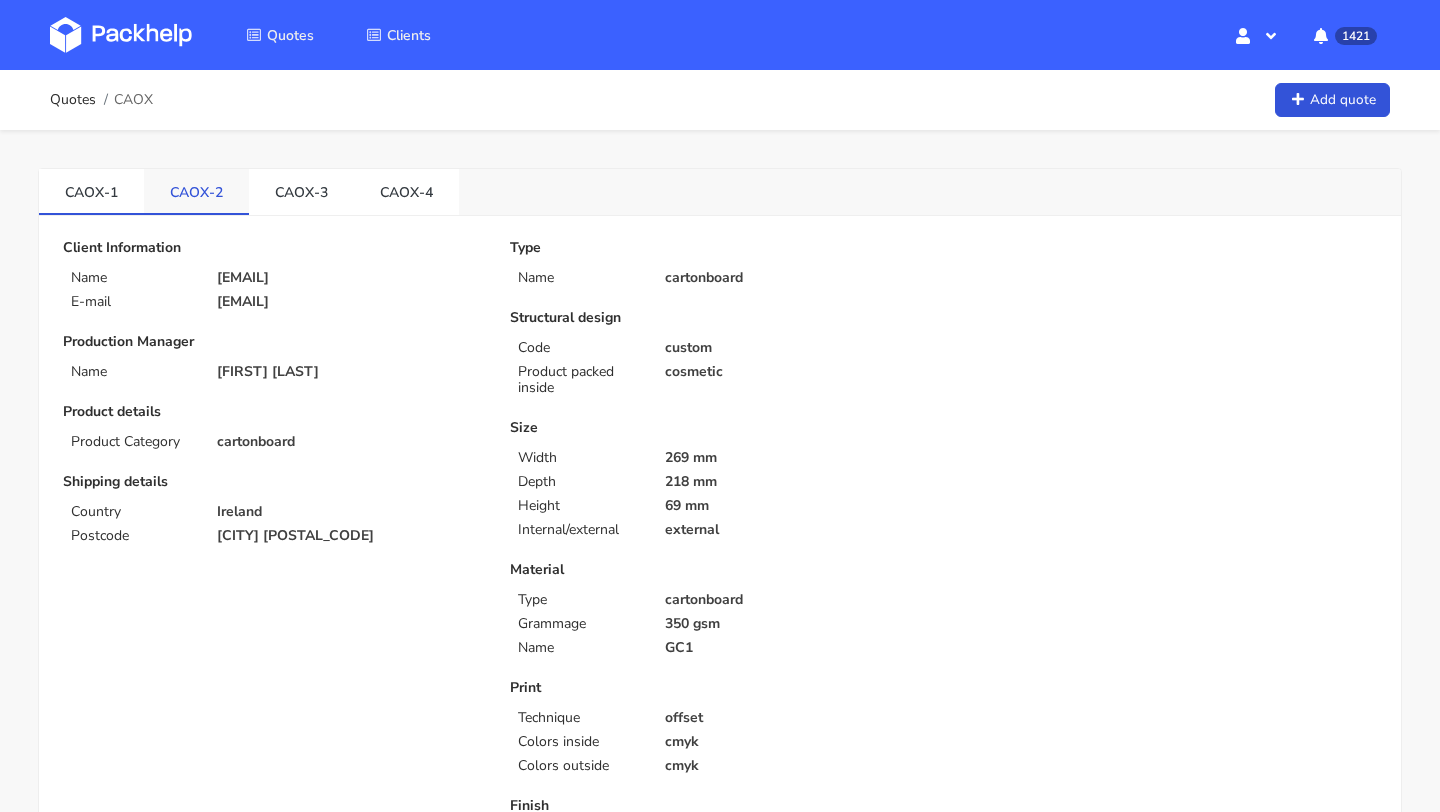 click on "CAOX-2" at bounding box center [91, 191] 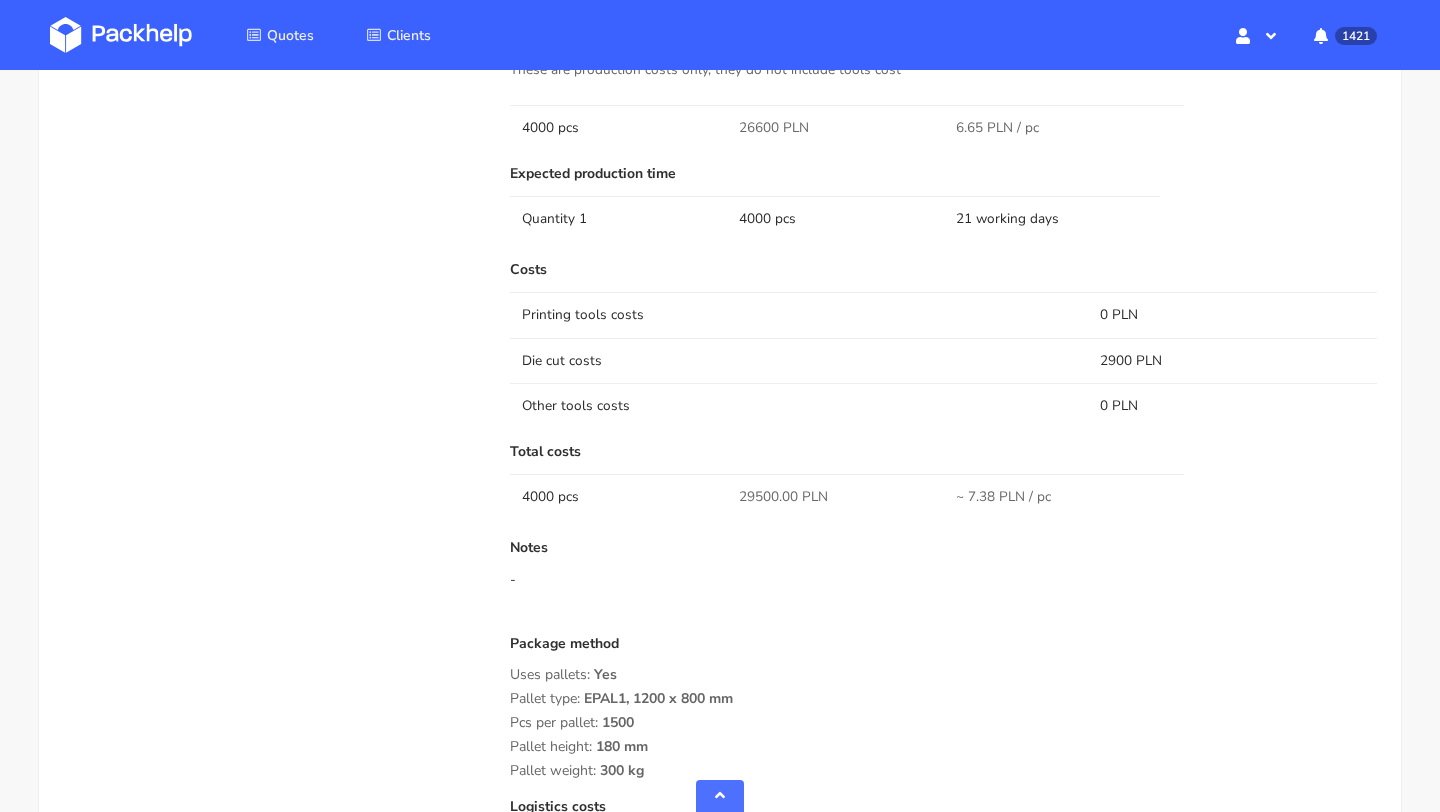 scroll, scrollTop: 1615, scrollLeft: 0, axis: vertical 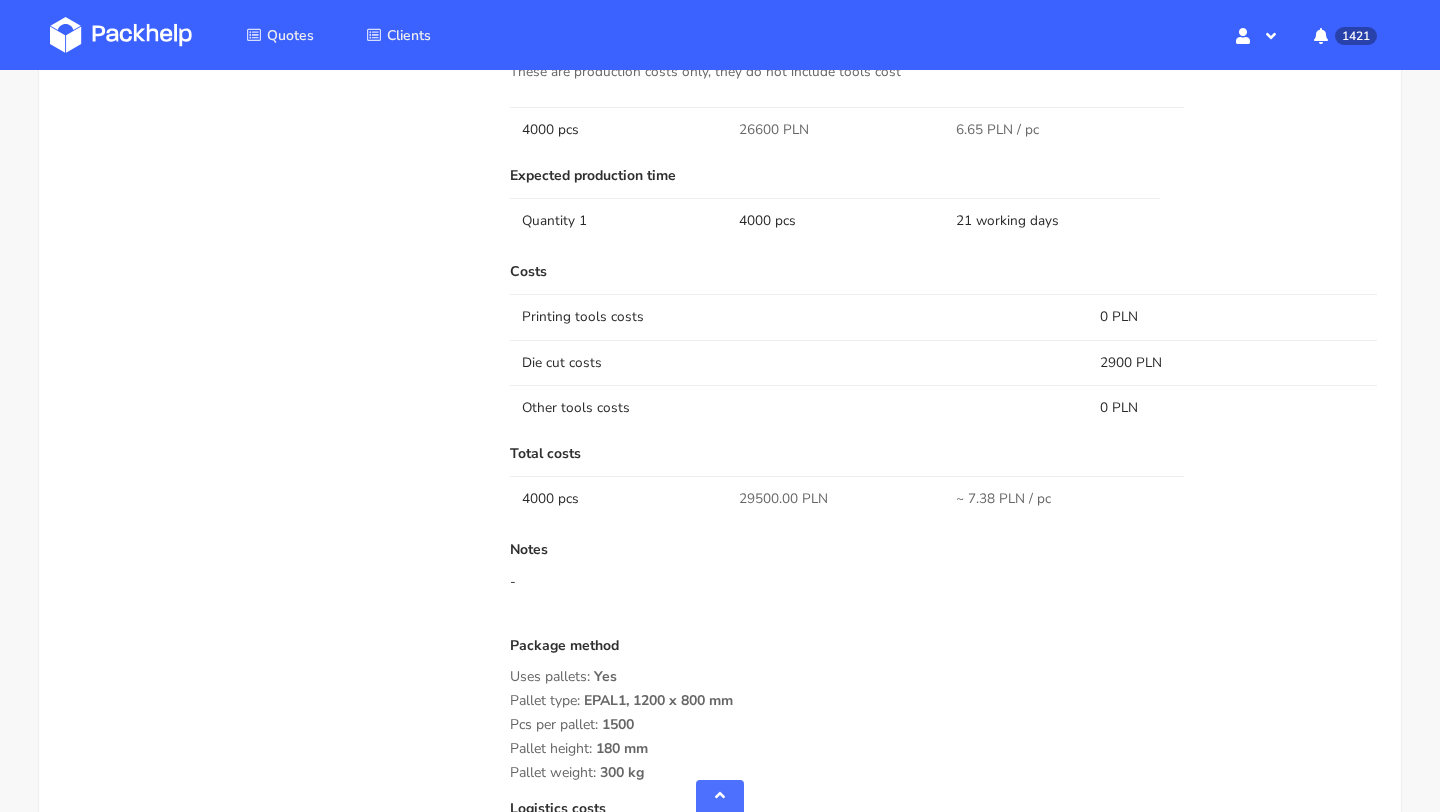 drag, startPoint x: 506, startPoint y: 642, endPoint x: 674, endPoint y: 739, distance: 193.99226 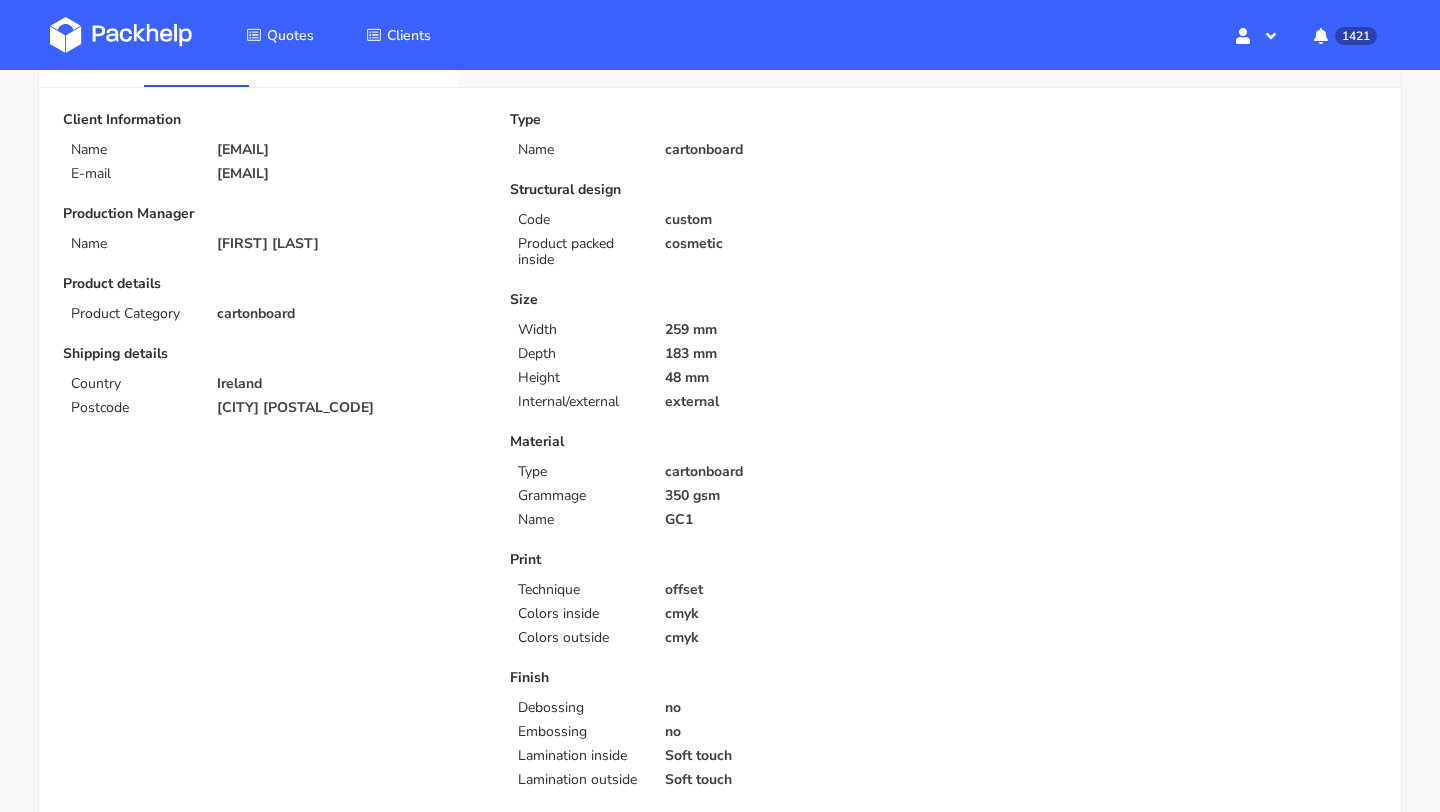 scroll, scrollTop: 0, scrollLeft: 0, axis: both 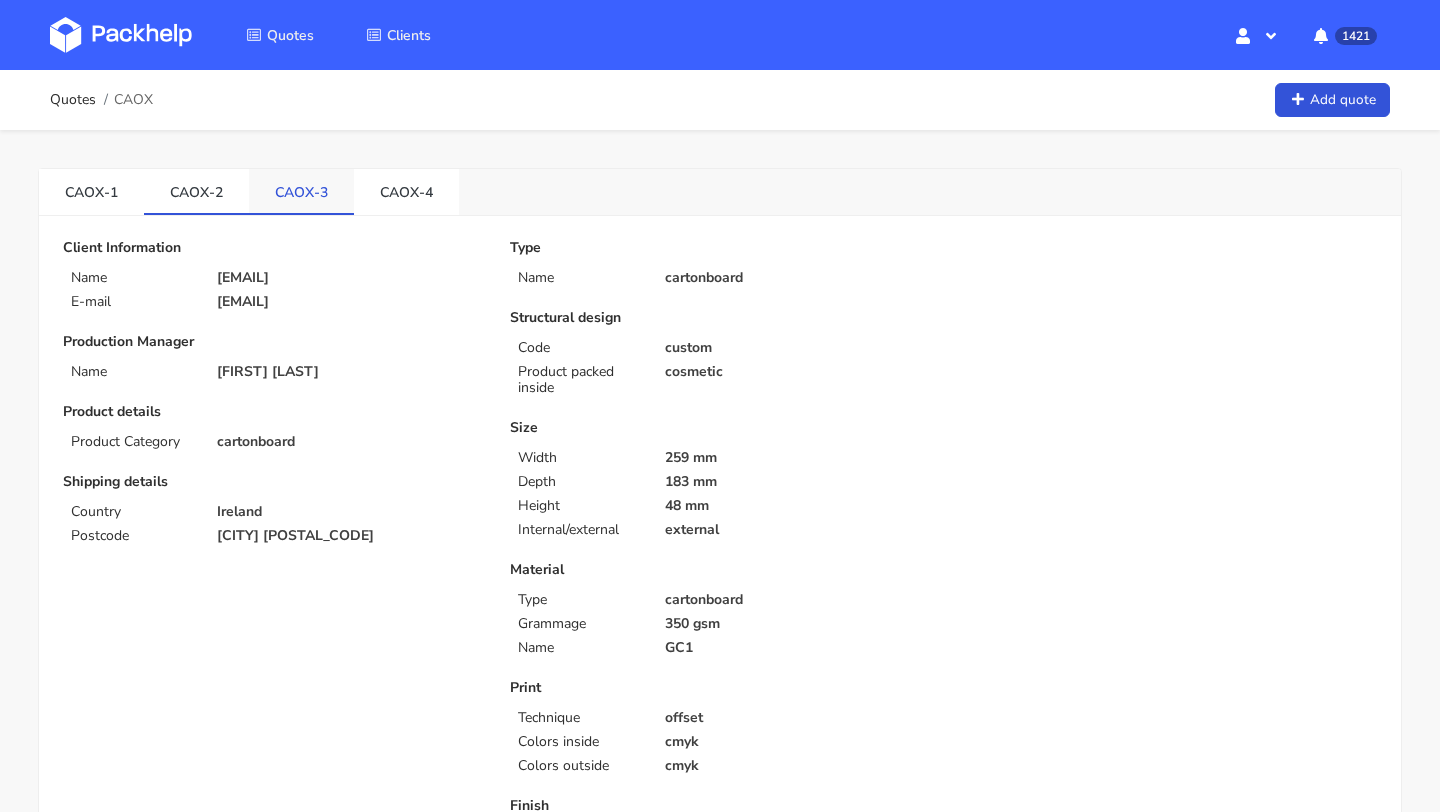 click on "CAOX-3" at bounding box center (91, 191) 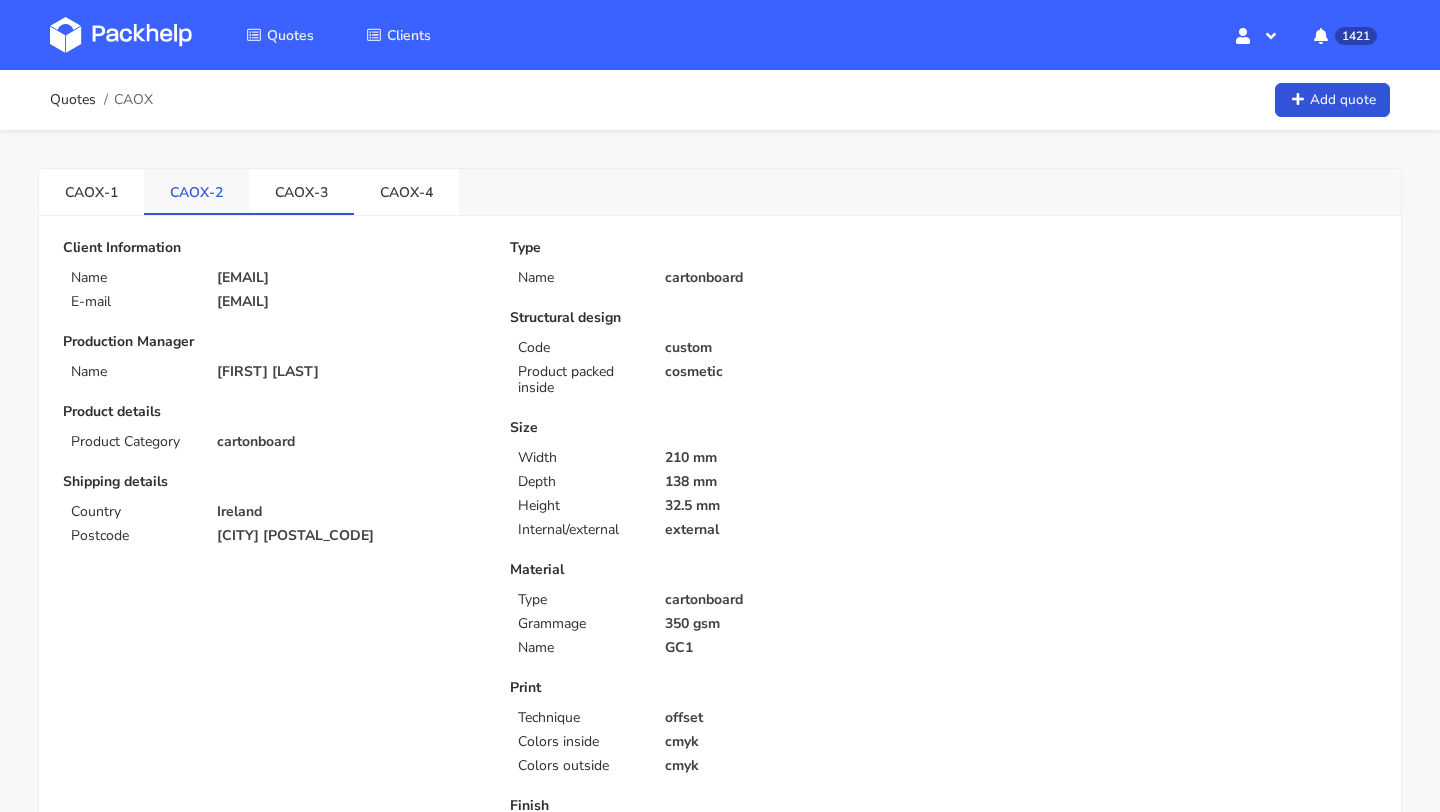 click on "CAOX-2" at bounding box center (91, 191) 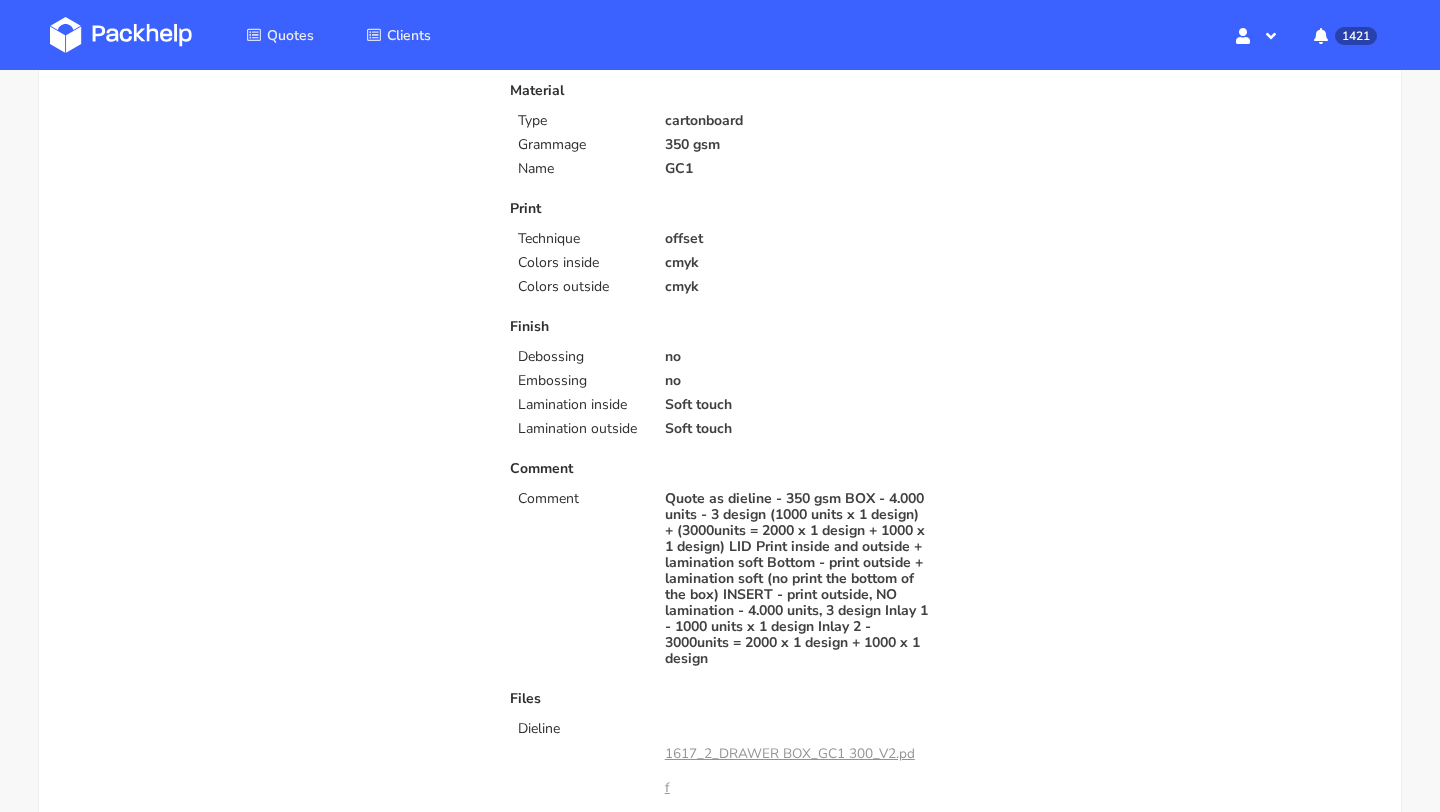 scroll, scrollTop: 0, scrollLeft: 0, axis: both 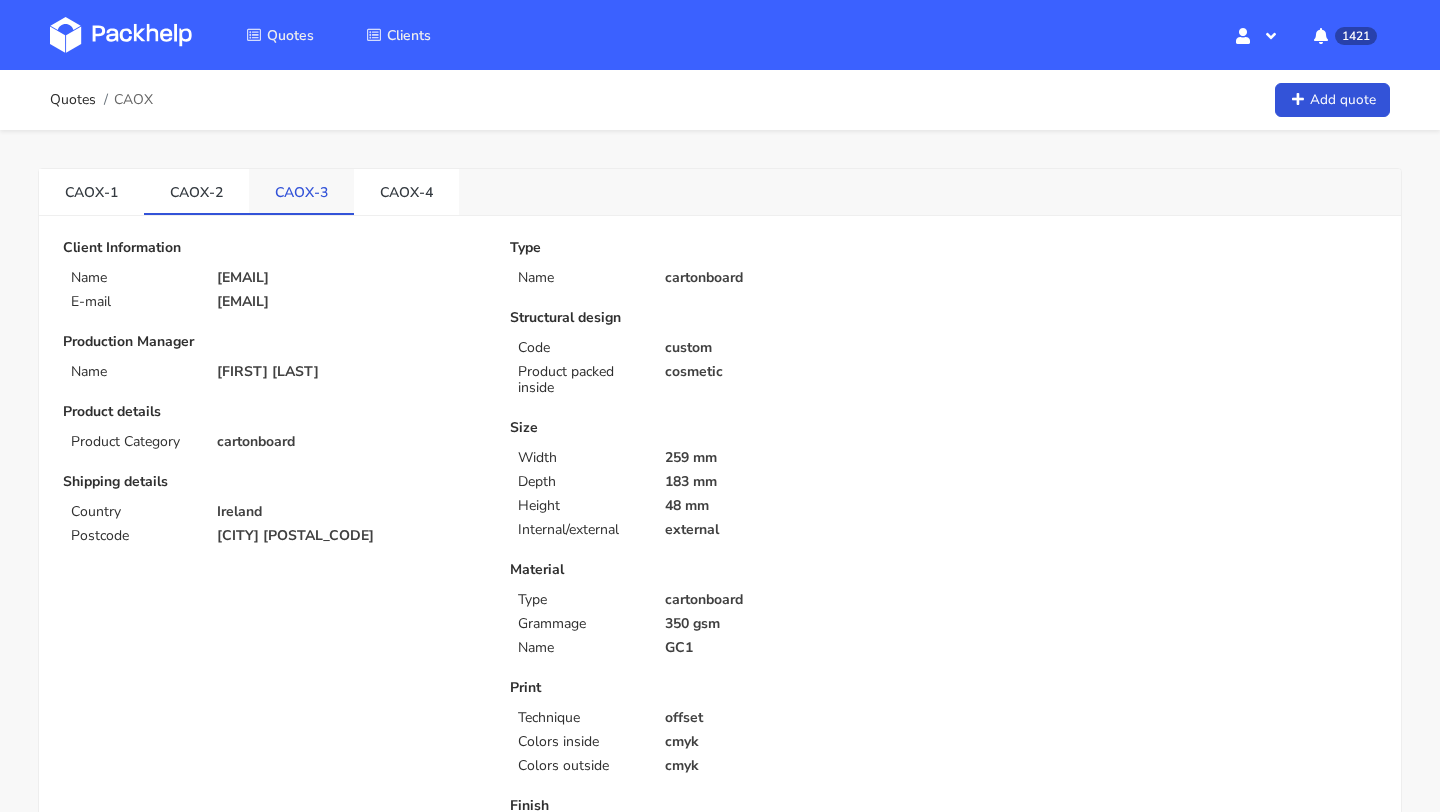click on "CAOX-3" at bounding box center (91, 191) 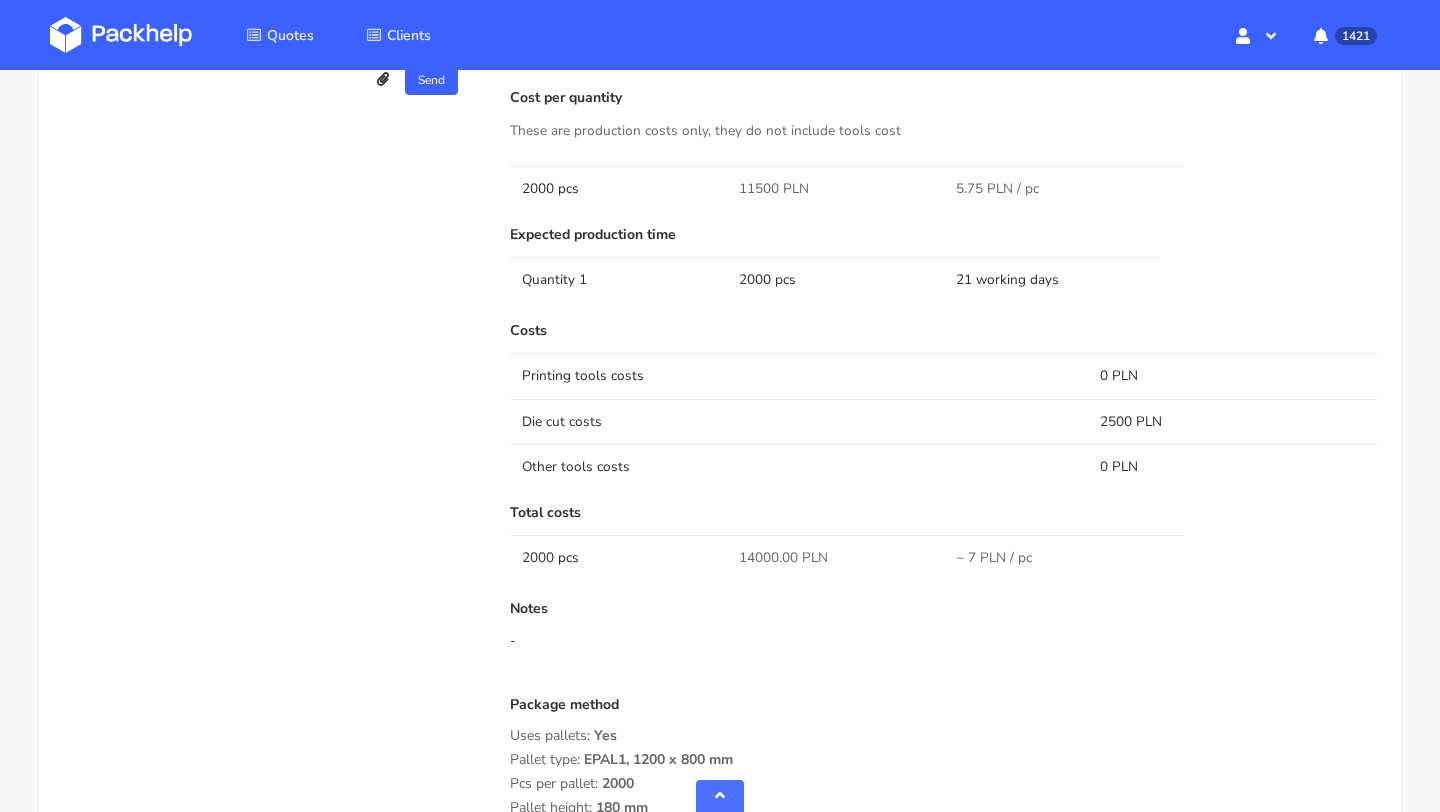 scroll, scrollTop: 0, scrollLeft: 0, axis: both 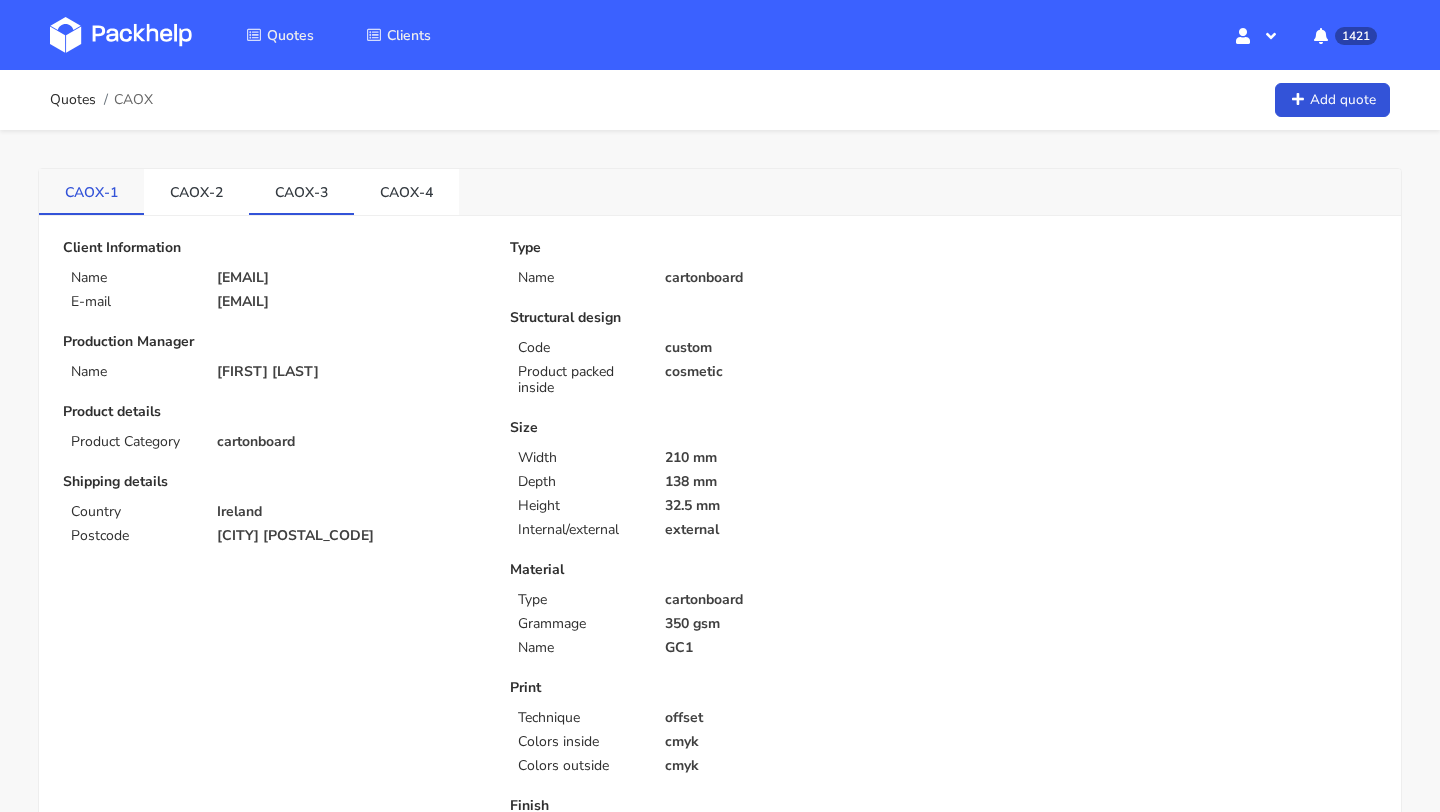 click on "CAOX-1" at bounding box center (91, 191) 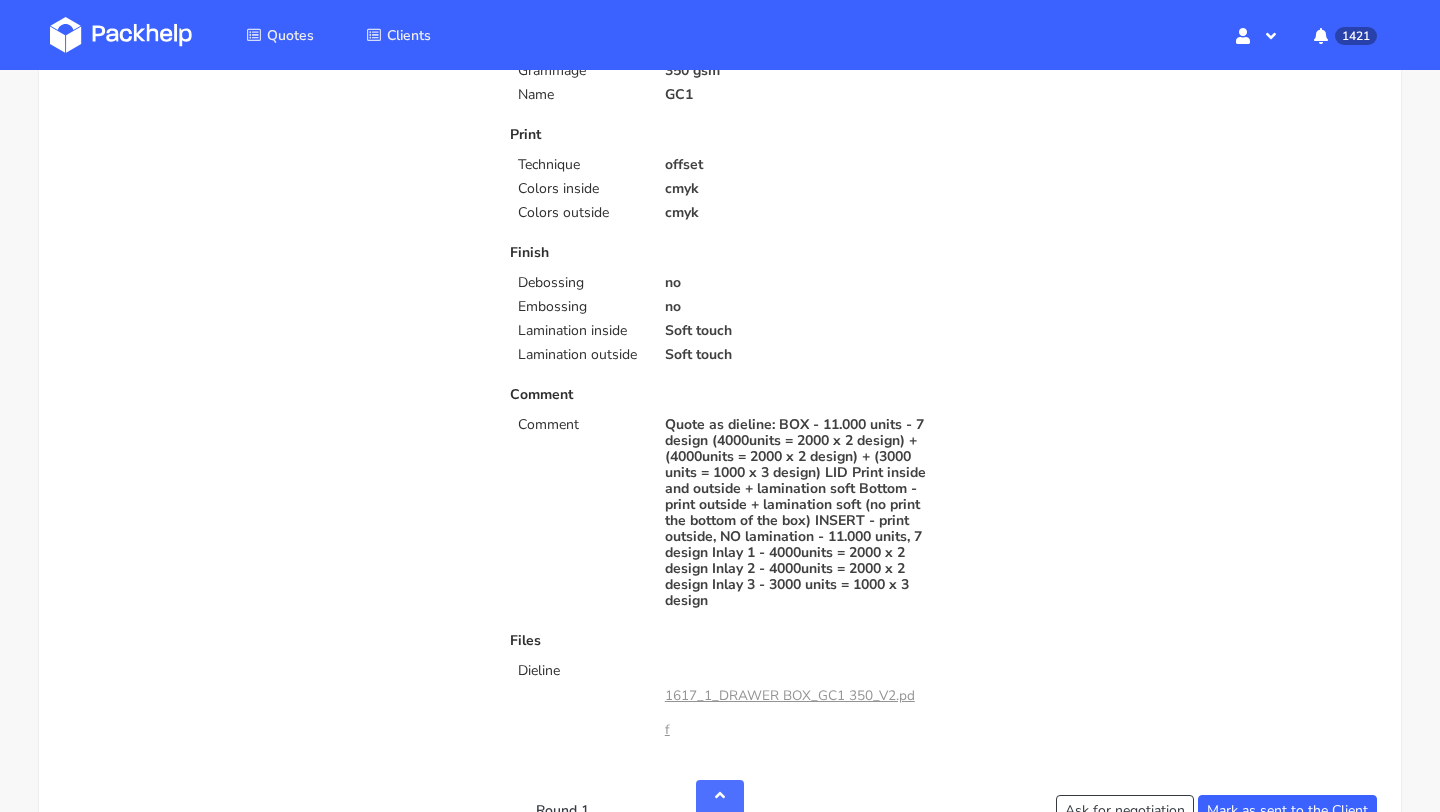 scroll, scrollTop: 0, scrollLeft: 0, axis: both 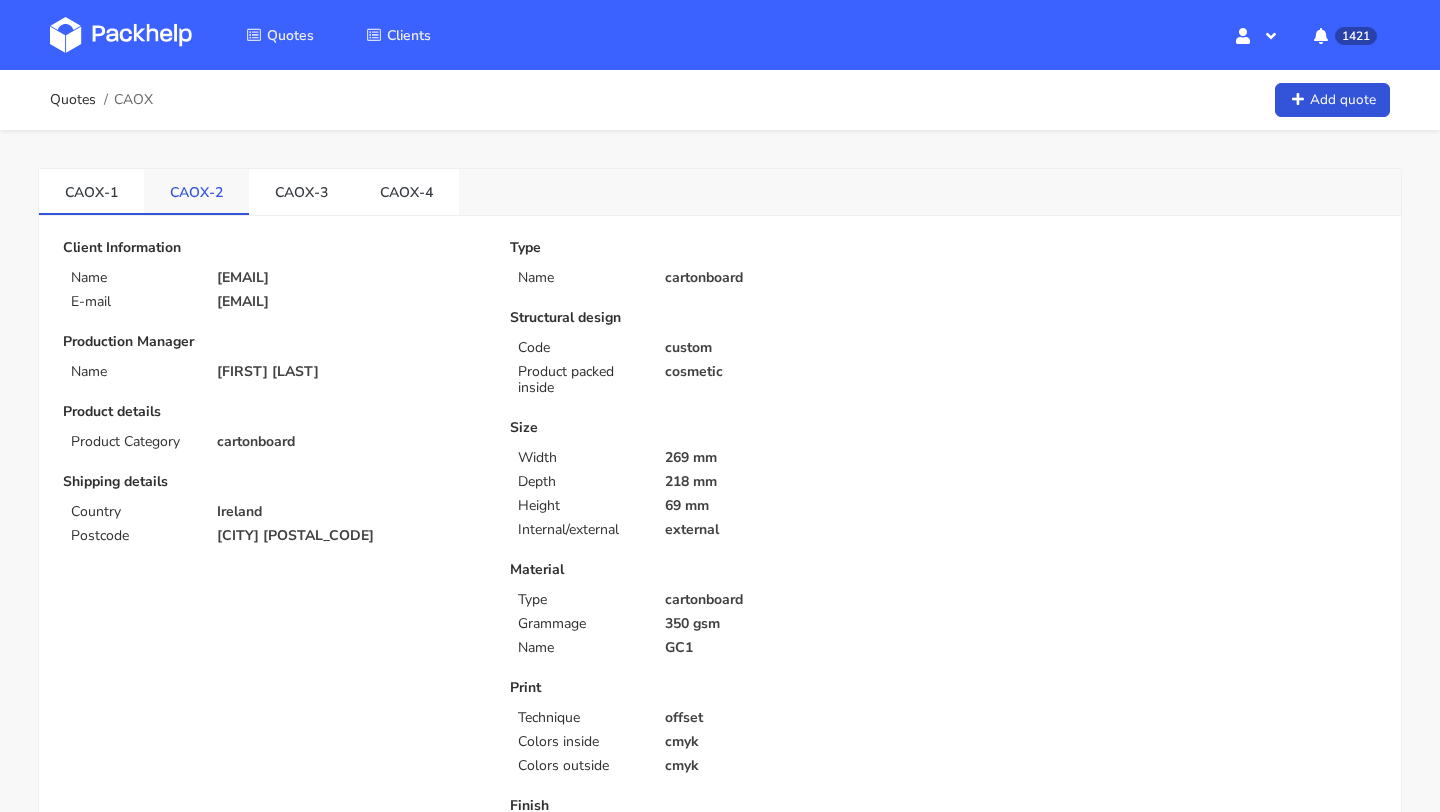 click on "CAOX-2" at bounding box center [91, 191] 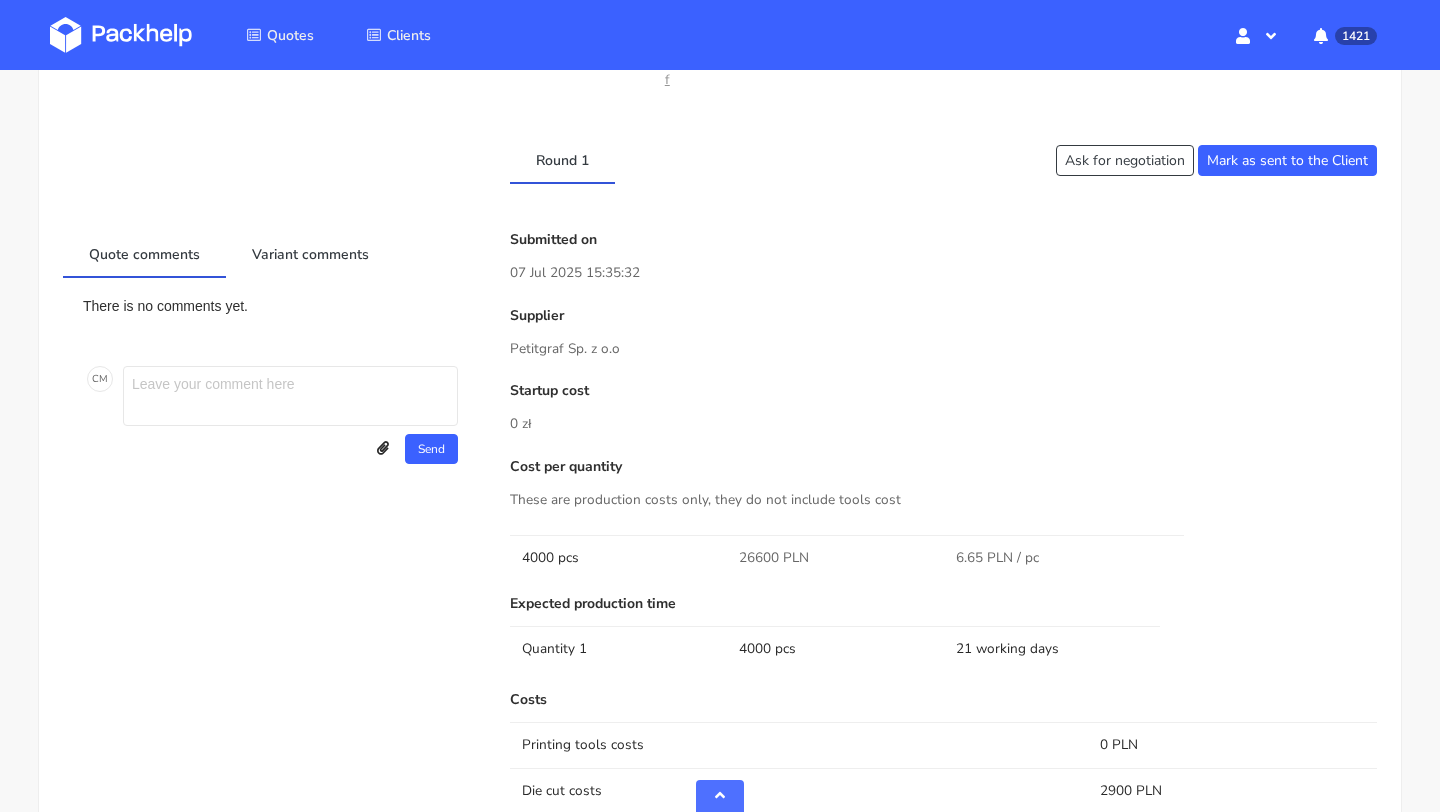 scroll, scrollTop: 0, scrollLeft: 0, axis: both 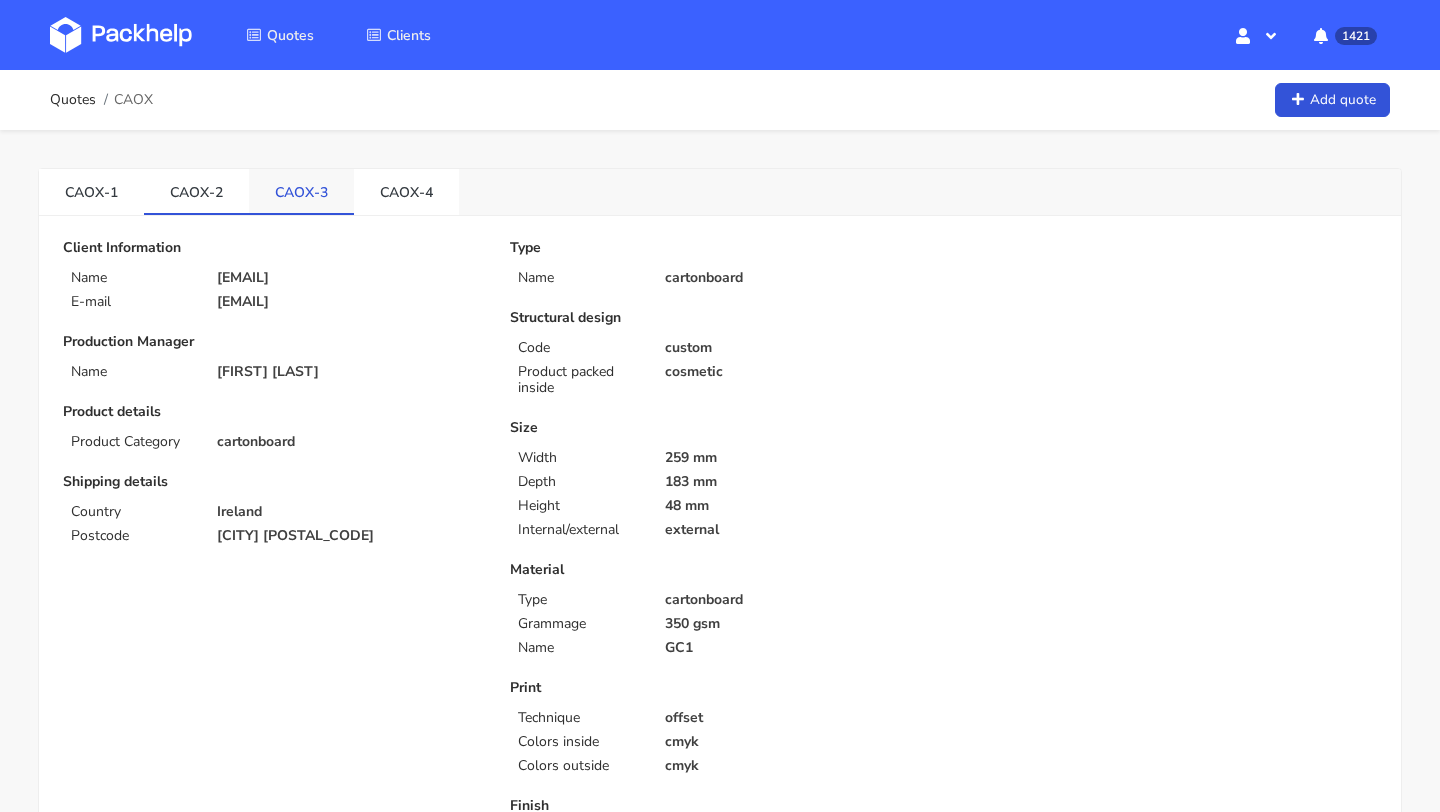 click on "CAOX-3" at bounding box center [91, 191] 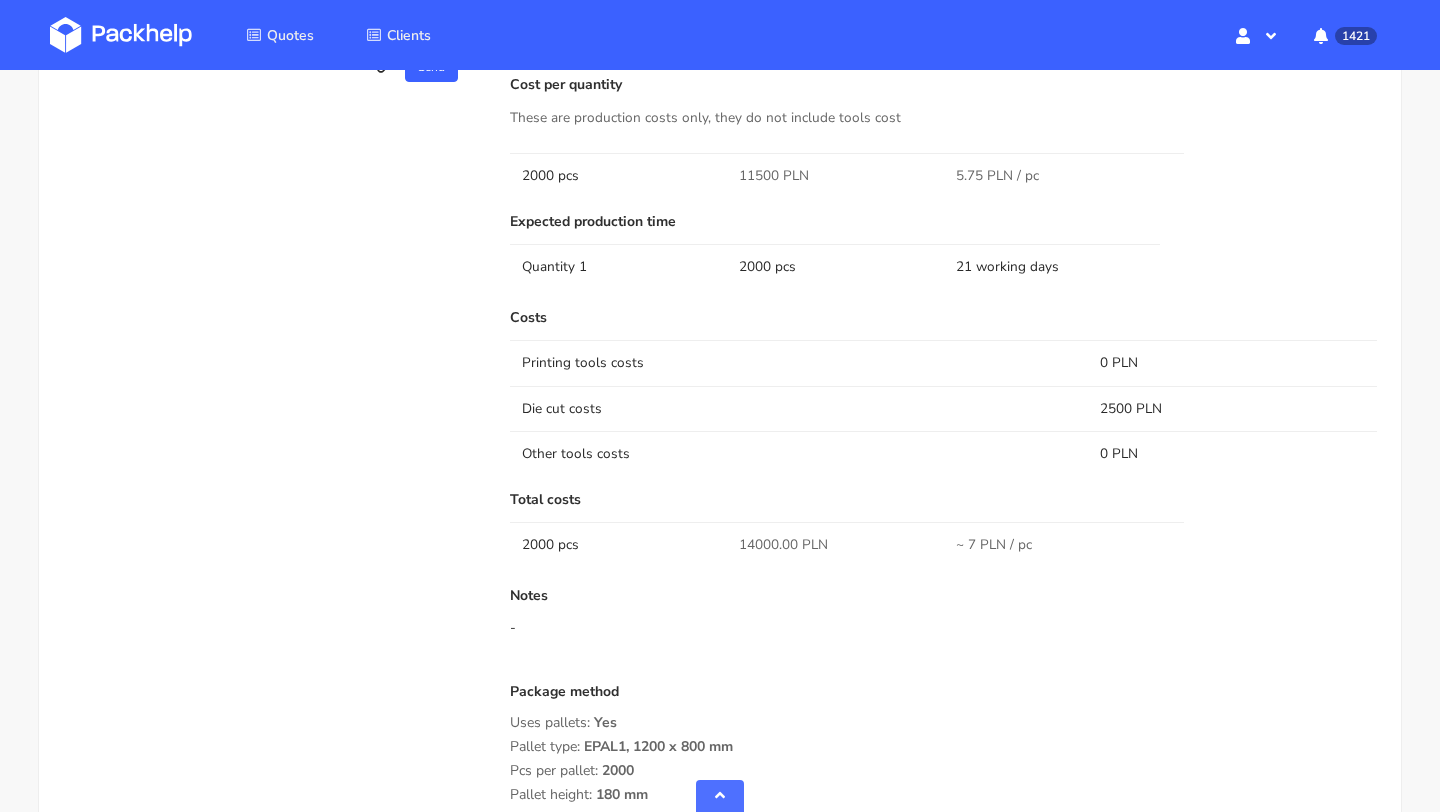 scroll, scrollTop: 1564, scrollLeft: 0, axis: vertical 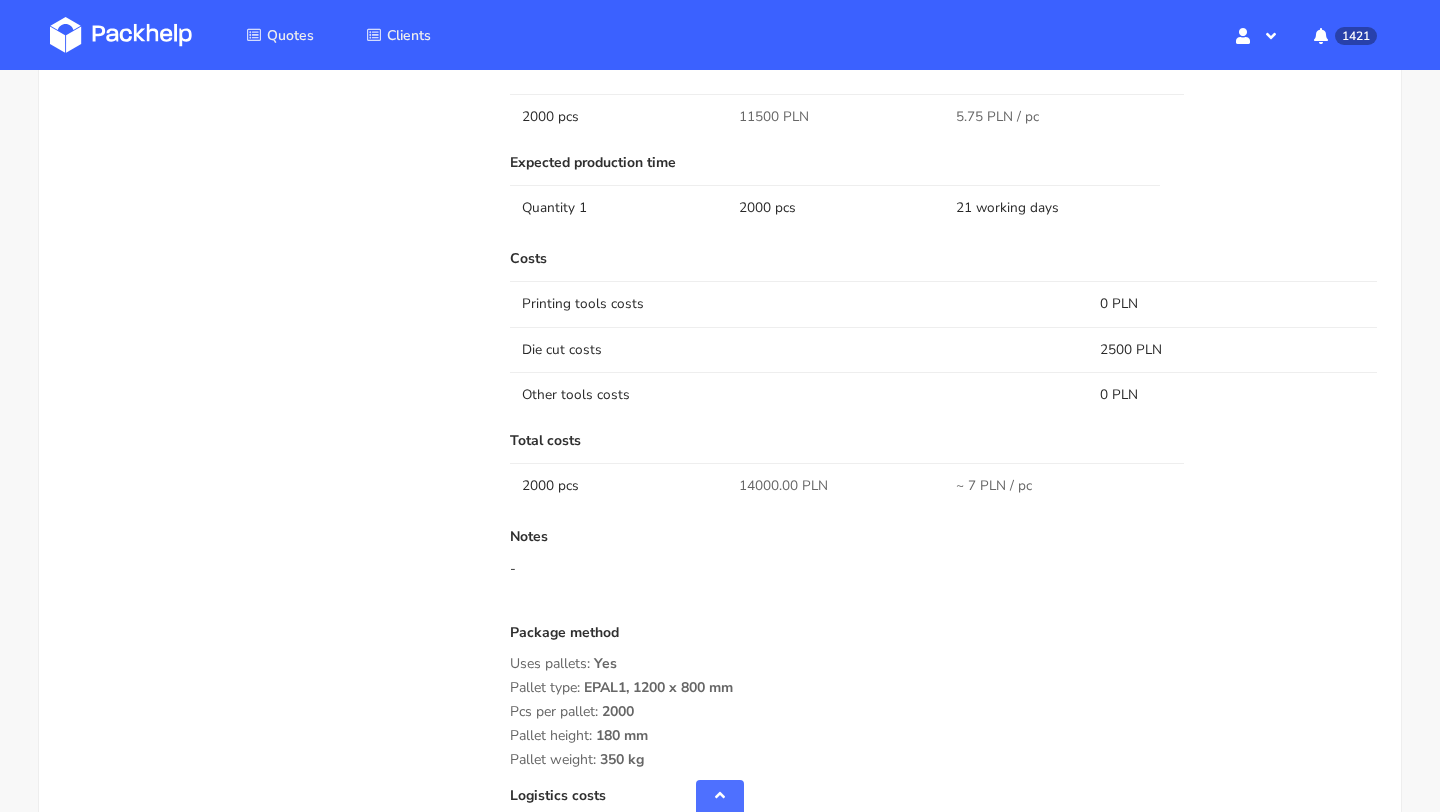 drag, startPoint x: 666, startPoint y: 728, endPoint x: 502, endPoint y: 628, distance: 192.08331 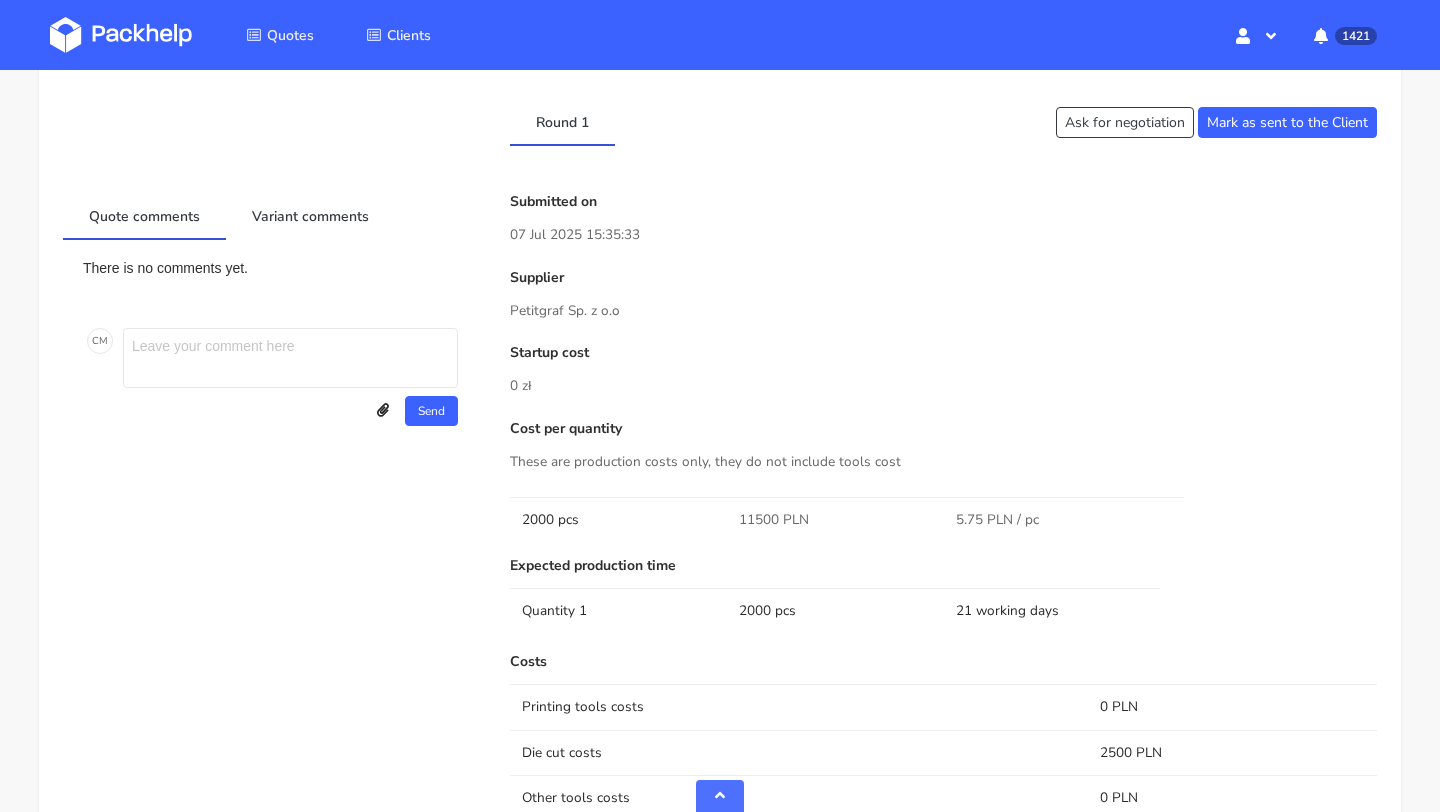 scroll, scrollTop: 0, scrollLeft: 0, axis: both 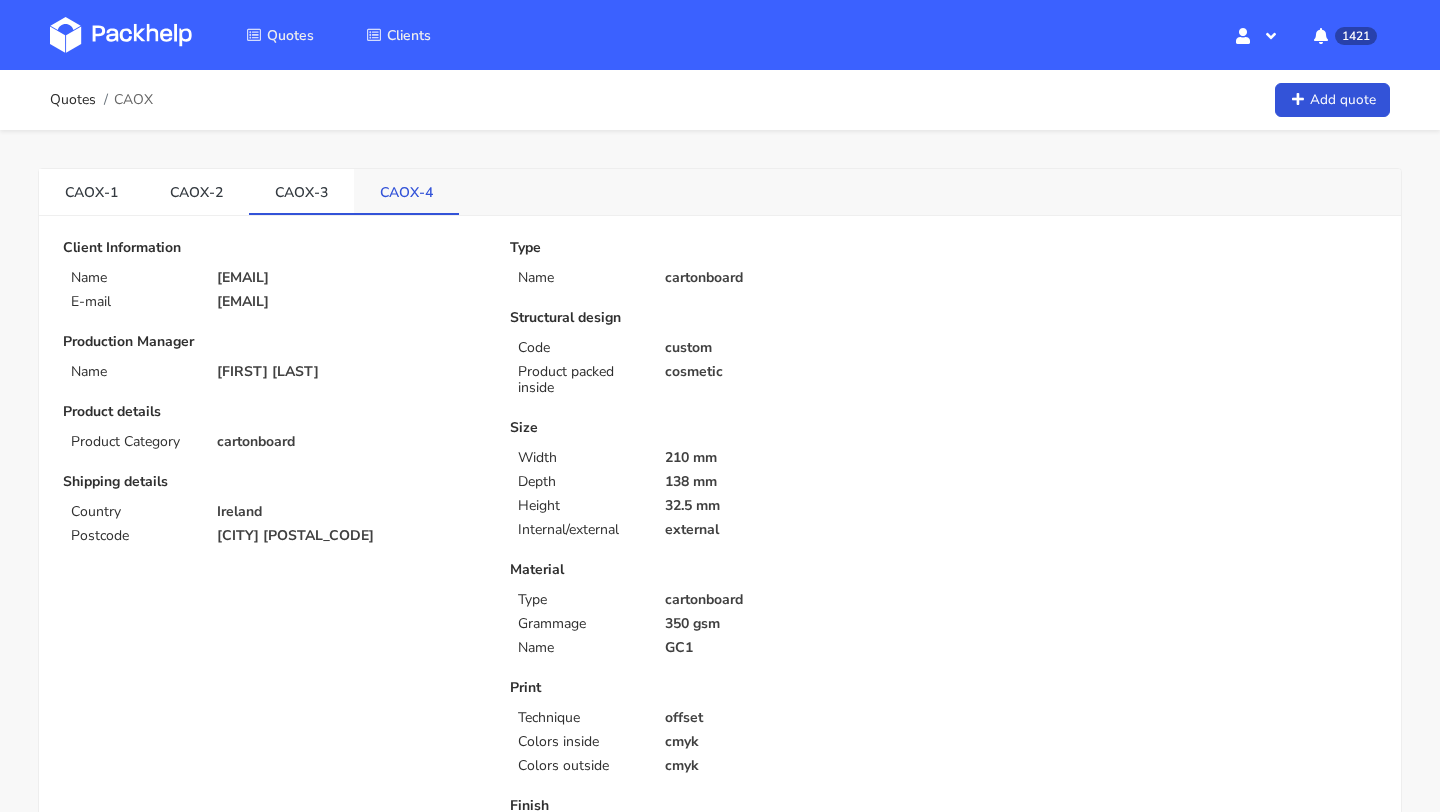 click on "CAOX-4" at bounding box center [91, 191] 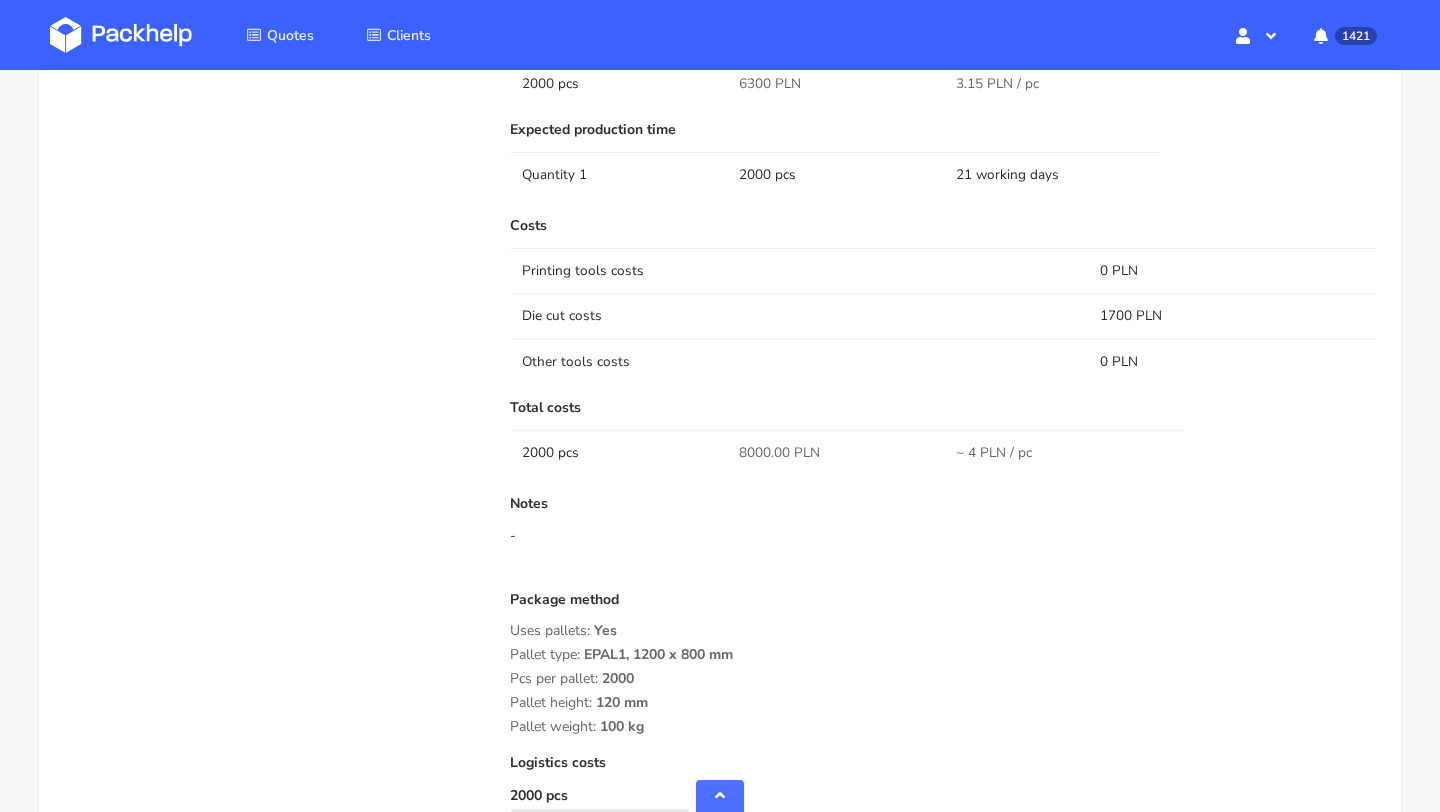 scroll, scrollTop: 1566, scrollLeft: 0, axis: vertical 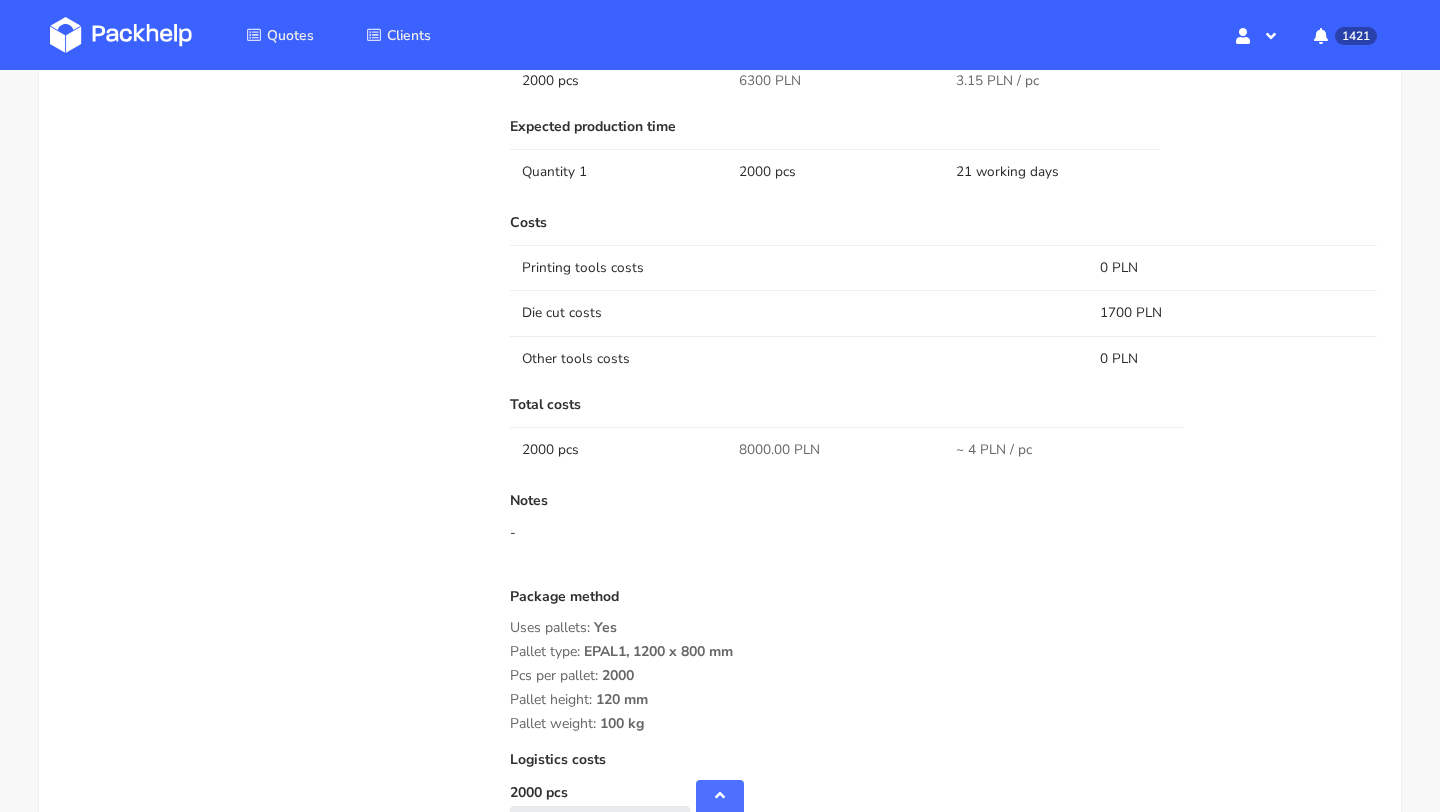 drag, startPoint x: 659, startPoint y: 729, endPoint x: 505, endPoint y: 626, distance: 185.27008 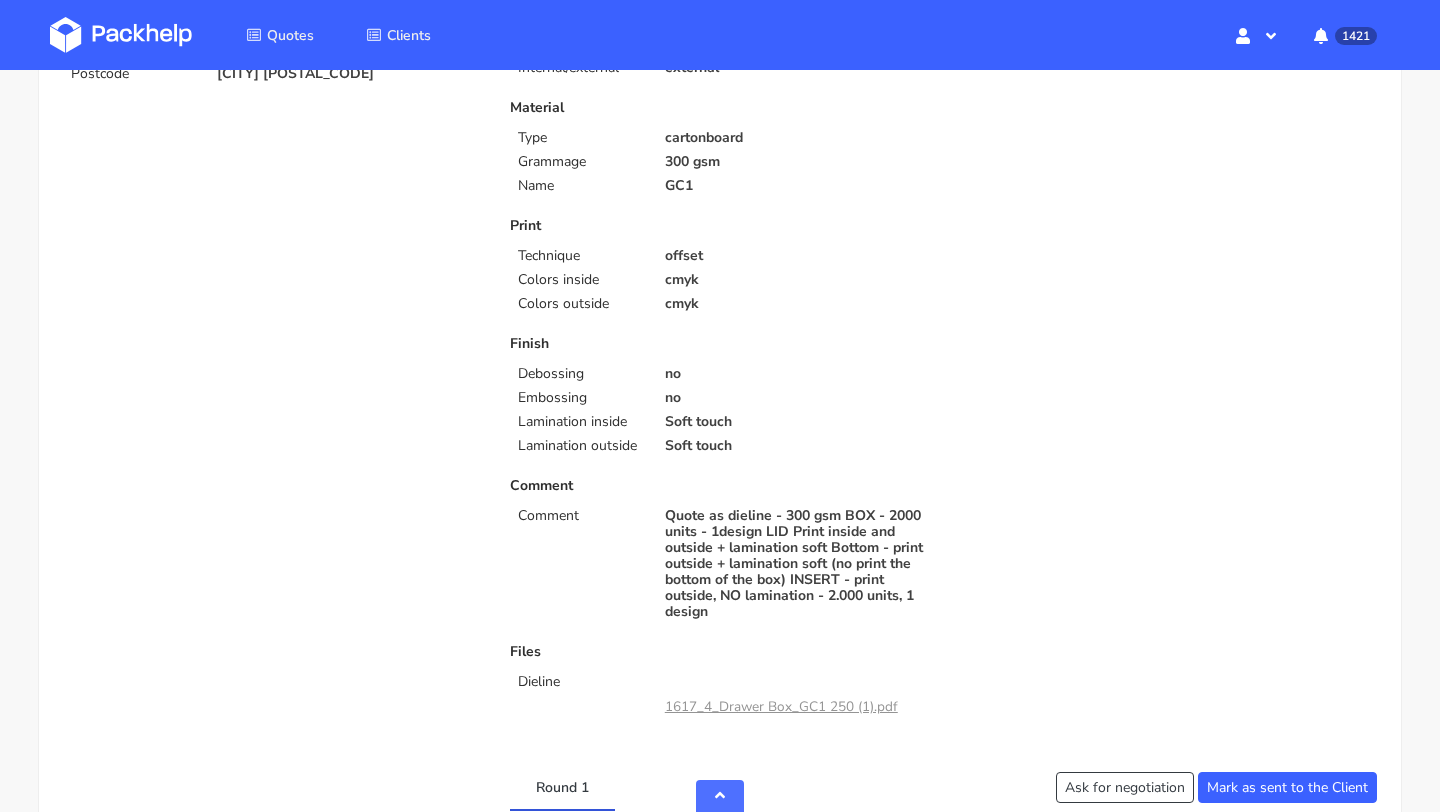 scroll, scrollTop: 0, scrollLeft: 0, axis: both 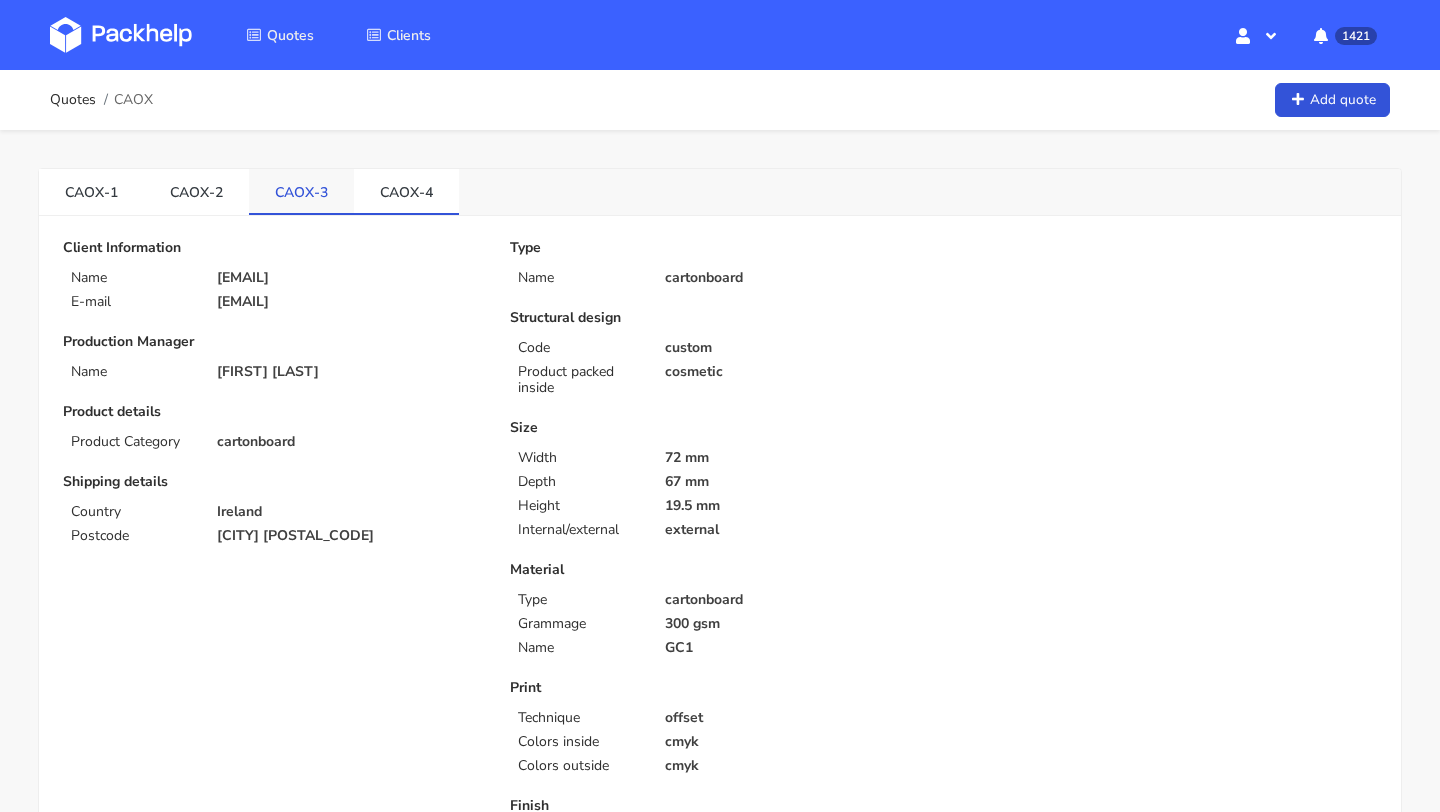 click on "CAOX-3" at bounding box center [91, 191] 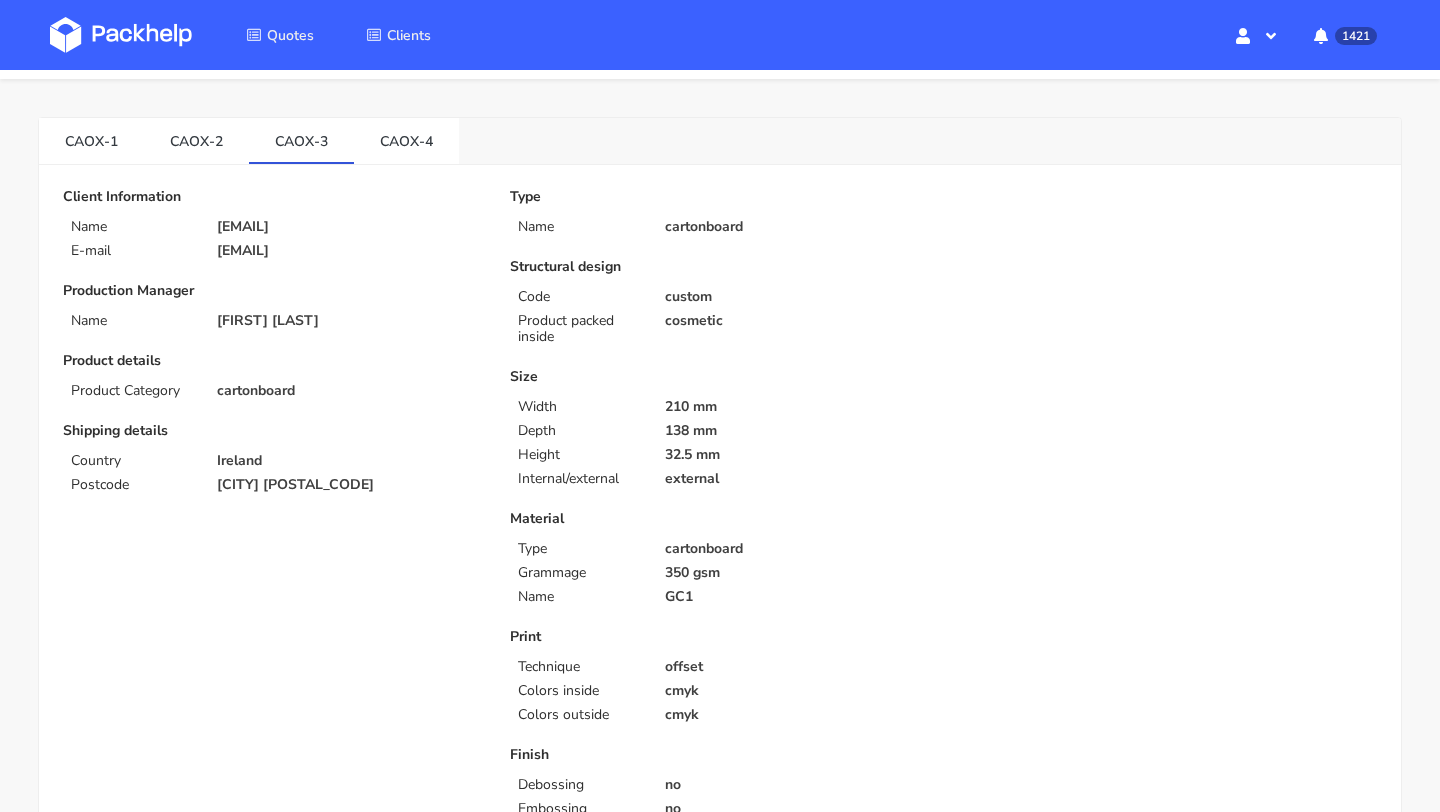 scroll, scrollTop: 0, scrollLeft: 0, axis: both 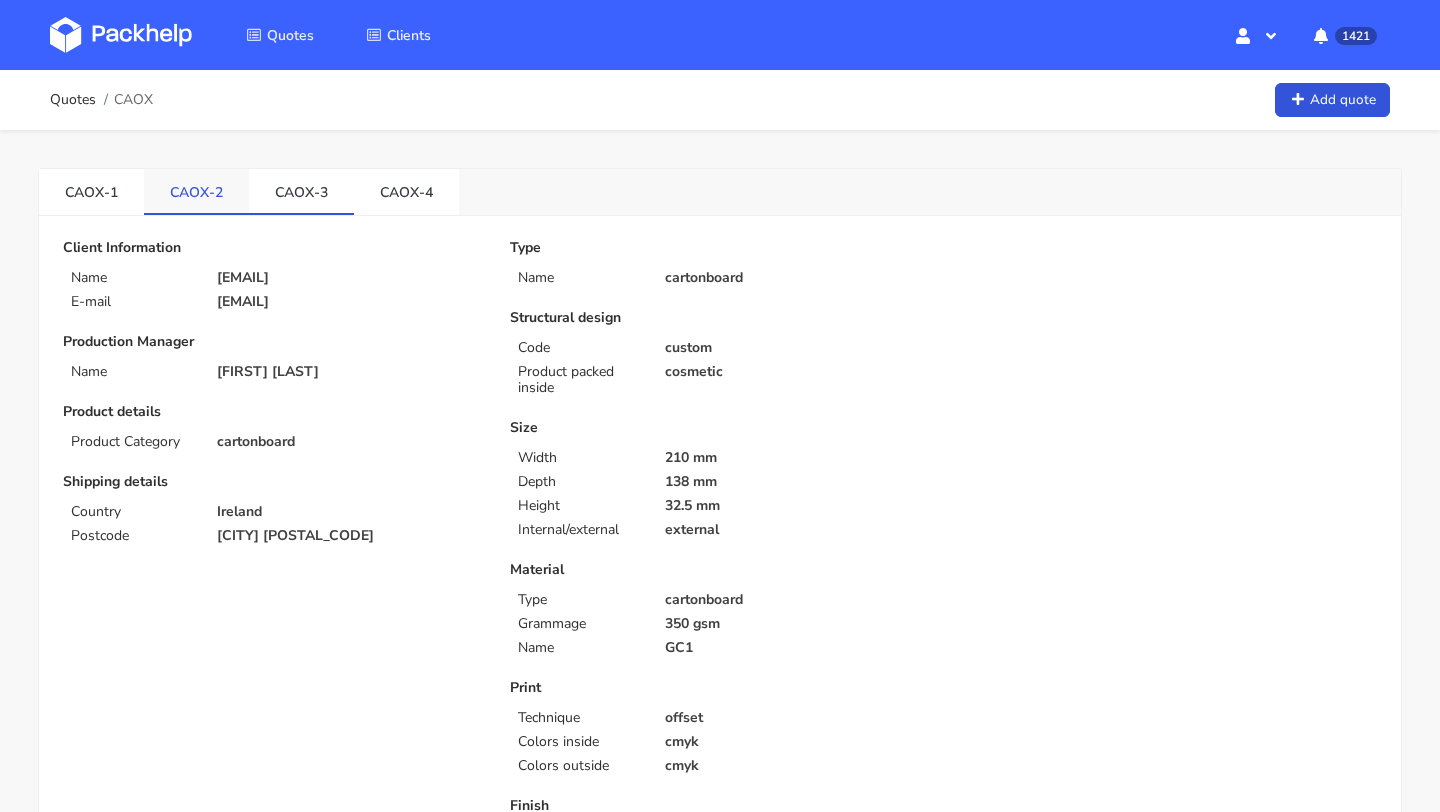 click on "CAOX-2" at bounding box center [91, 191] 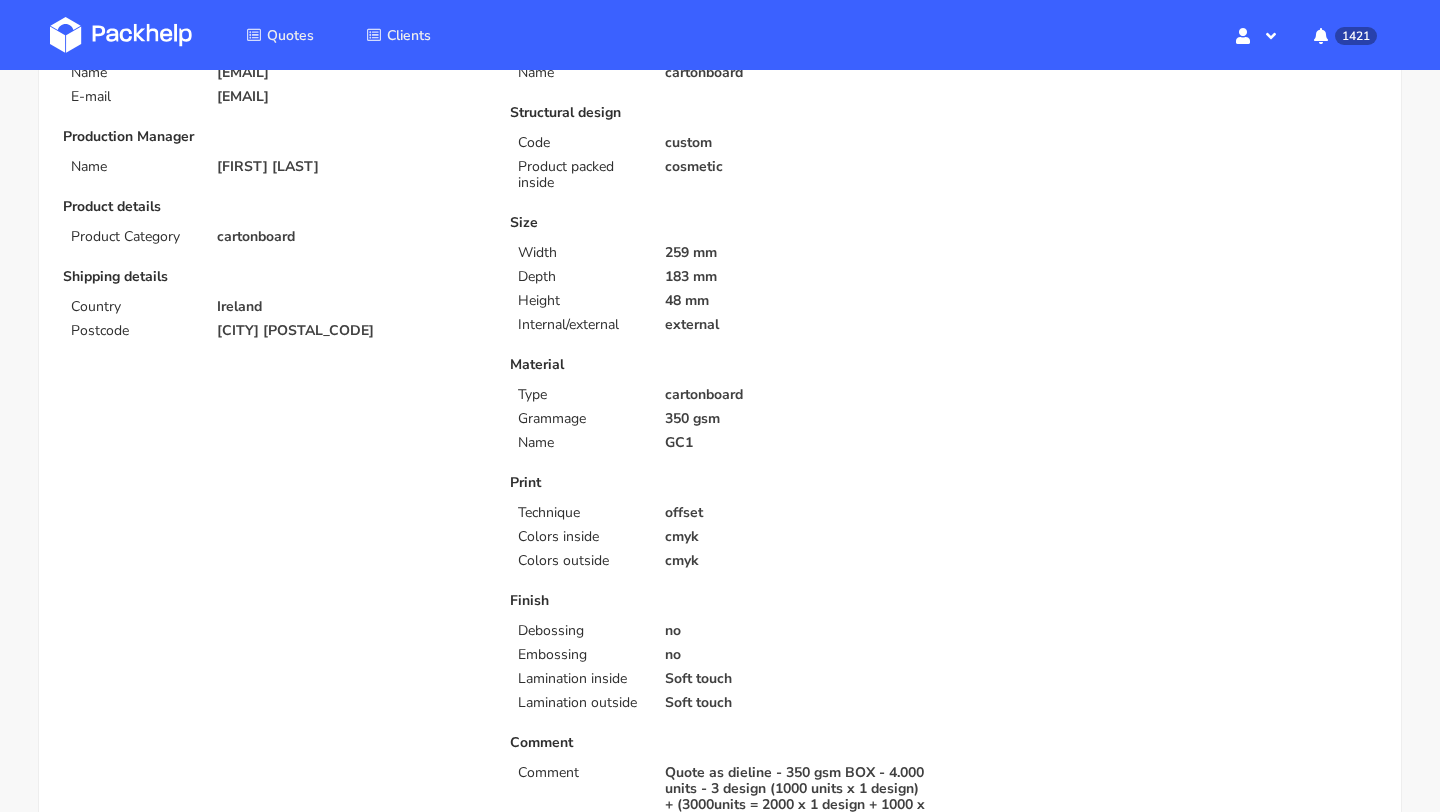 scroll, scrollTop: 0, scrollLeft: 0, axis: both 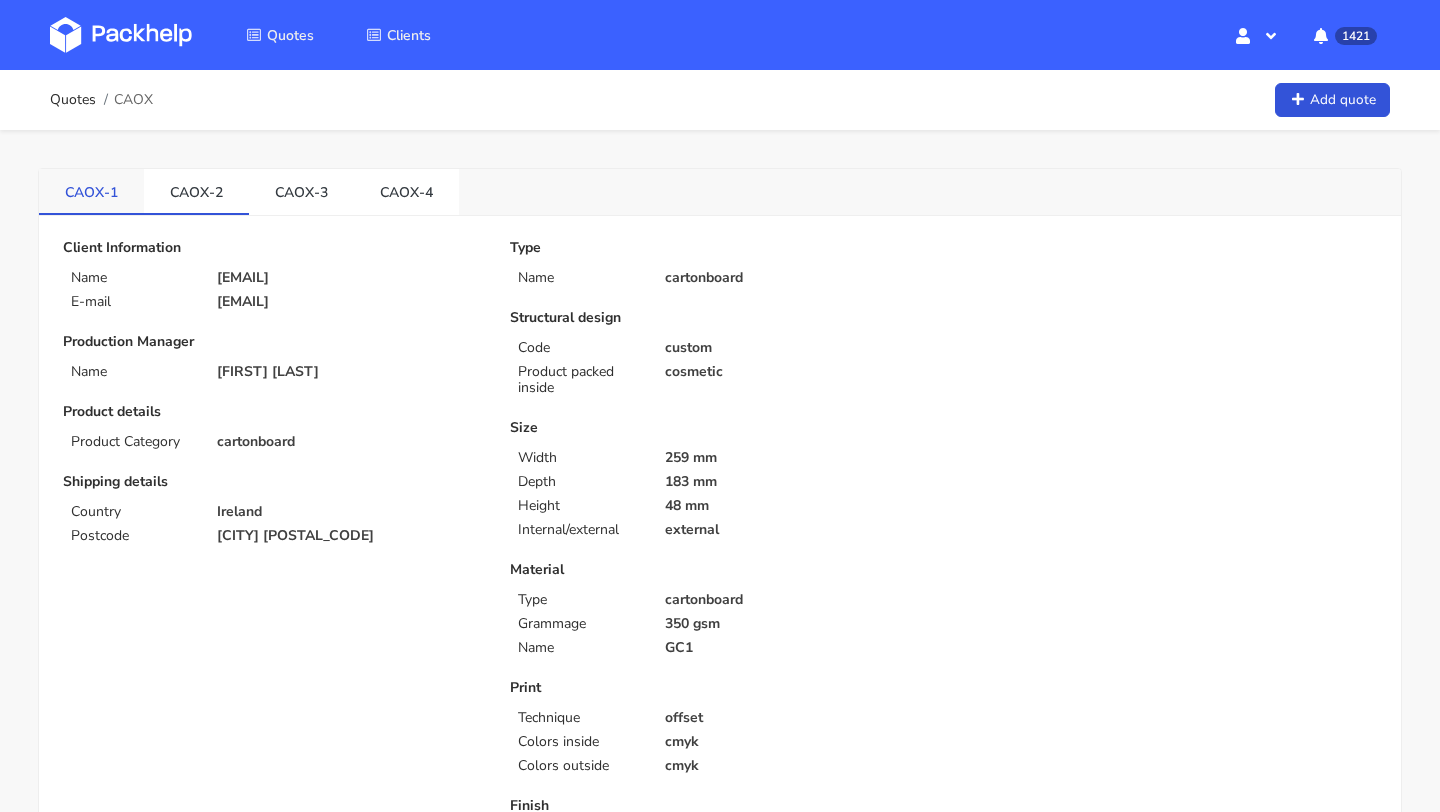 click on "CAOX-1" at bounding box center [91, 191] 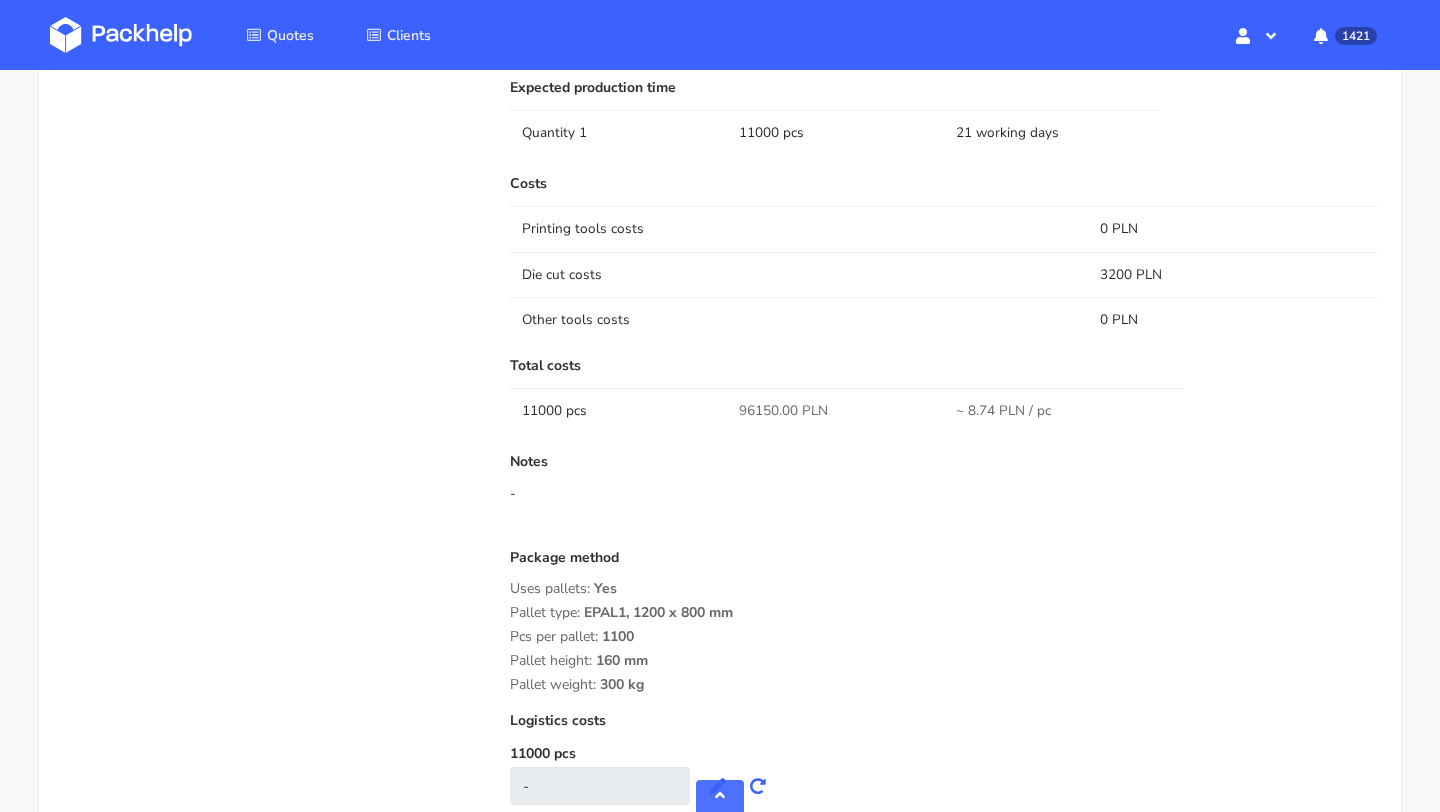scroll, scrollTop: 1721, scrollLeft: 0, axis: vertical 